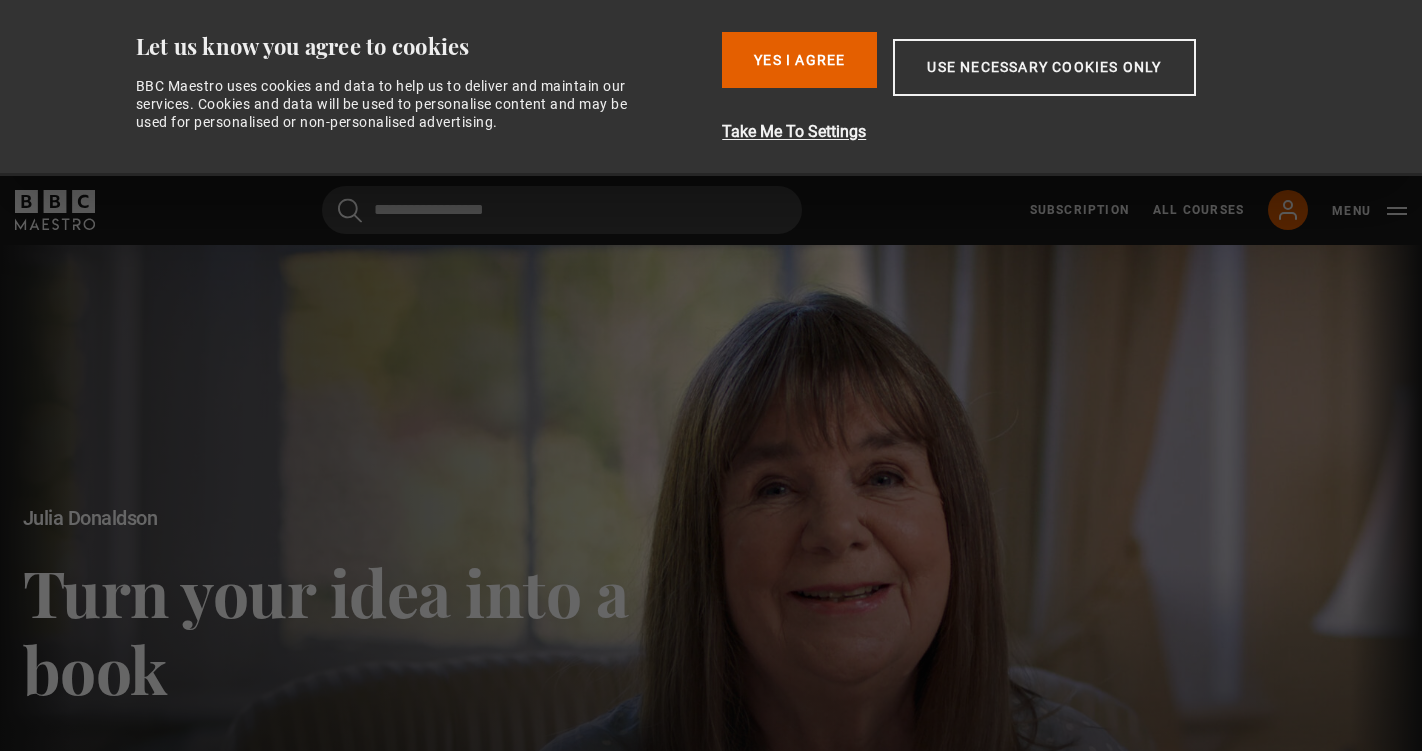 scroll, scrollTop: 0, scrollLeft: 0, axis: both 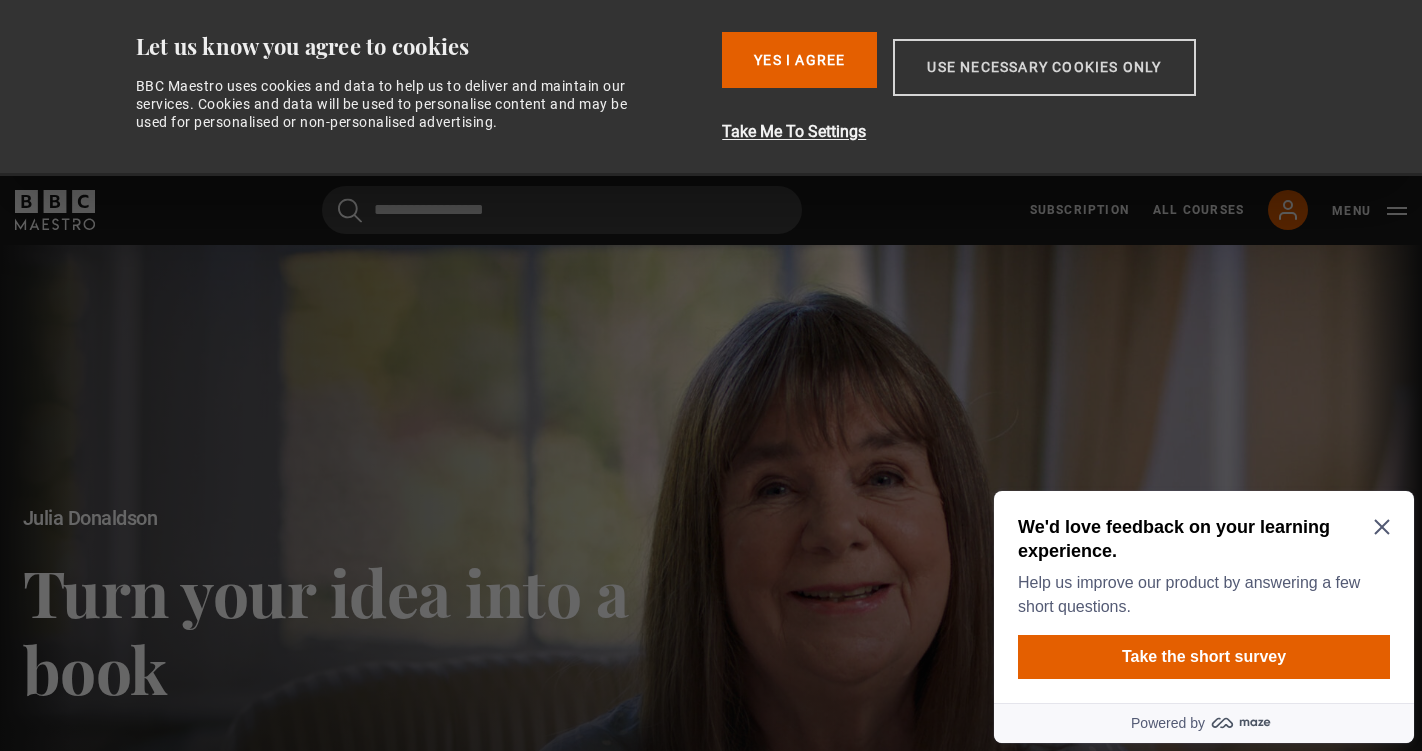 click on "Use necessary cookies only" at bounding box center (1044, 67) 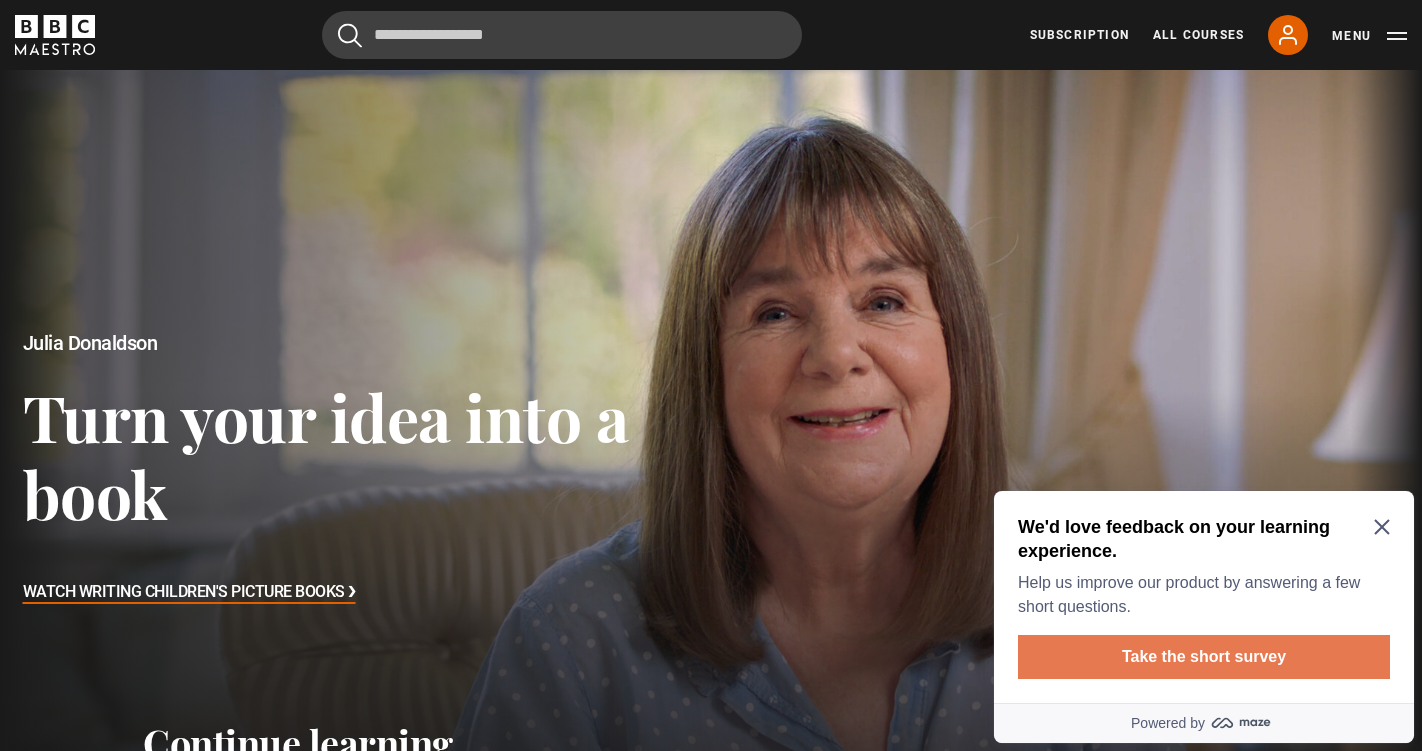 click on "Take the short survey" at bounding box center (1204, 657) 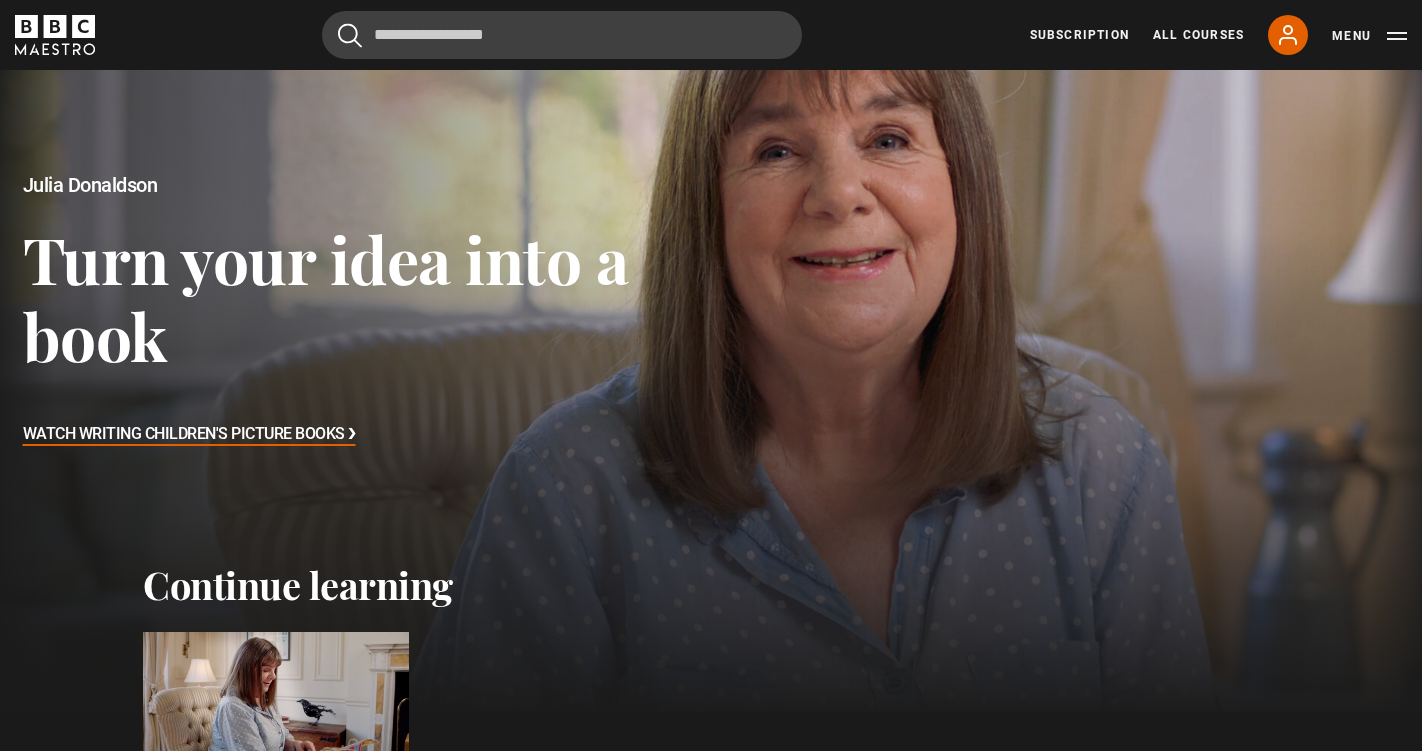 scroll, scrollTop: 166, scrollLeft: 0, axis: vertical 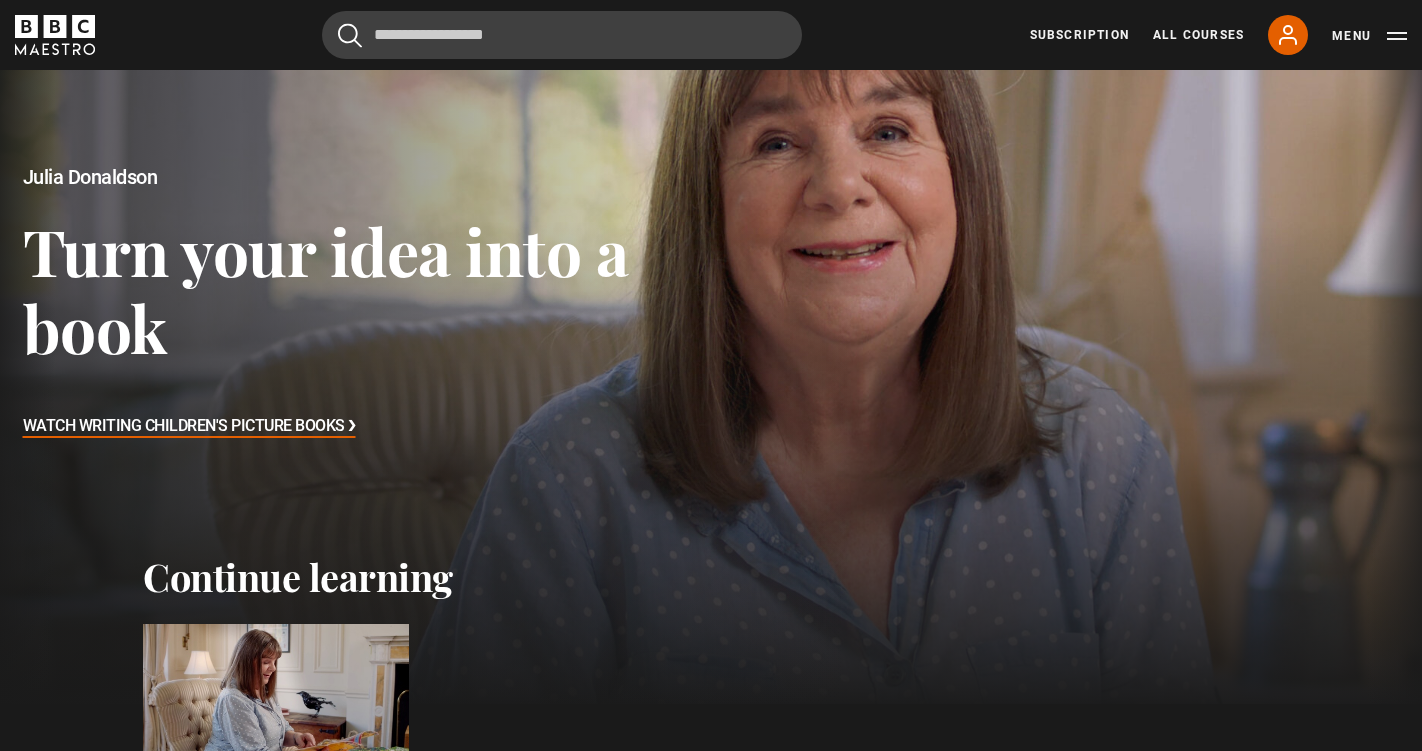 click on "Watch
Writing Children's Picture Books ❯" at bounding box center (189, 427) 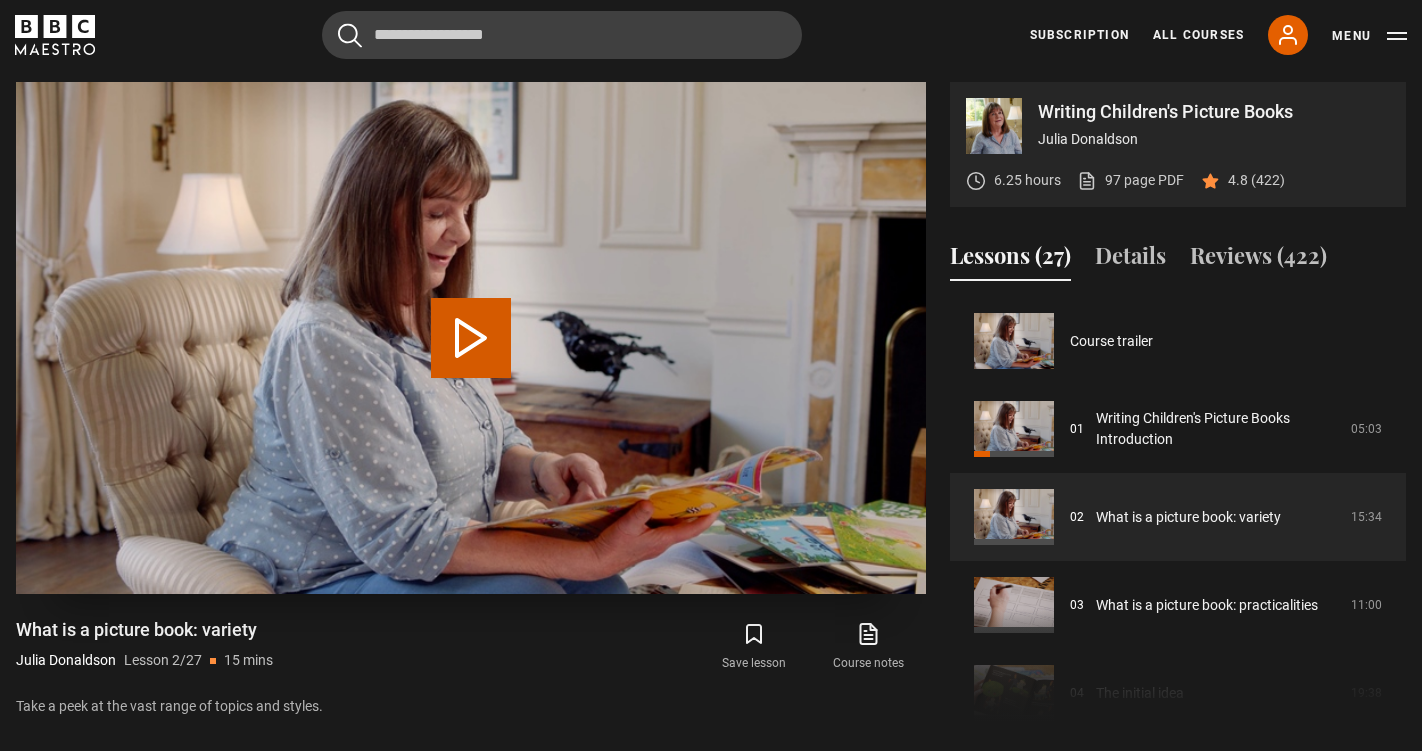 scroll, scrollTop: 802, scrollLeft: 0, axis: vertical 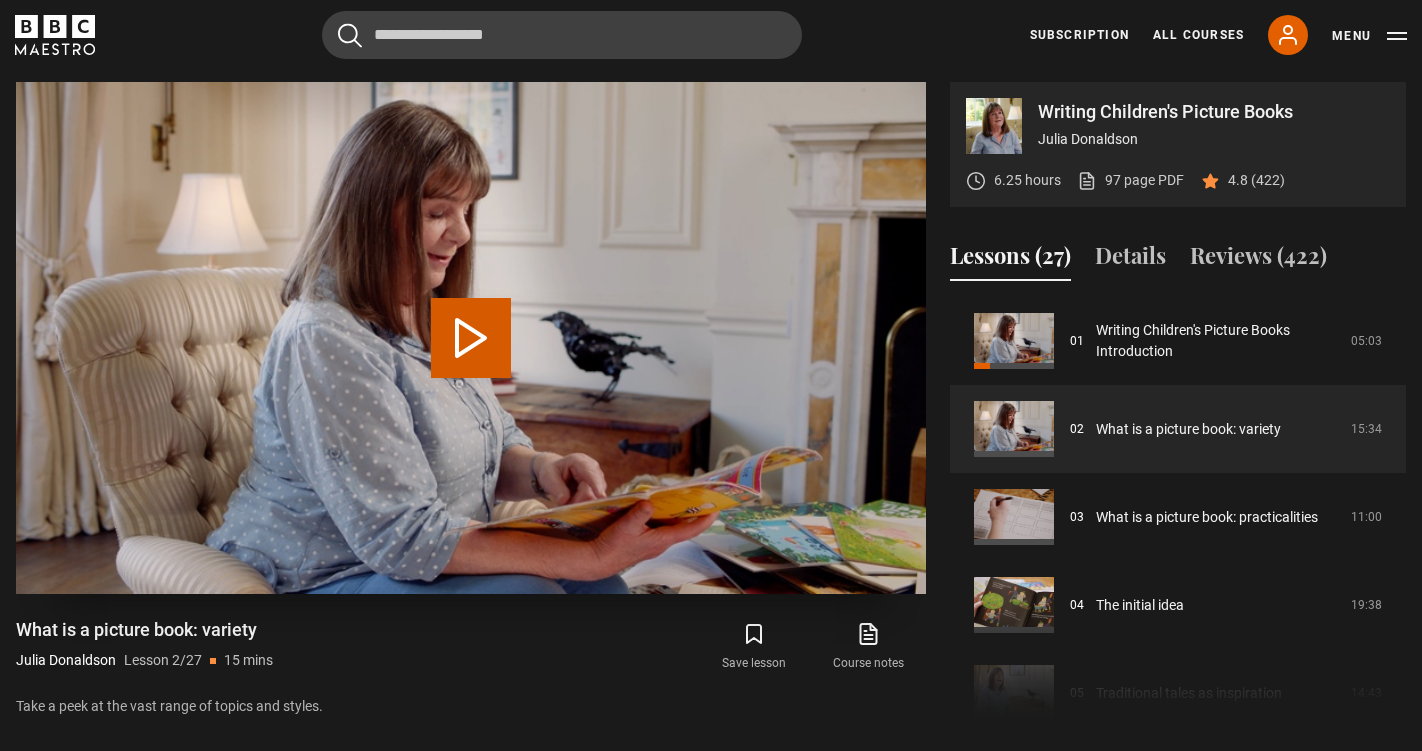 click on "Play Lesson What is a picture book: variety" at bounding box center [471, 338] 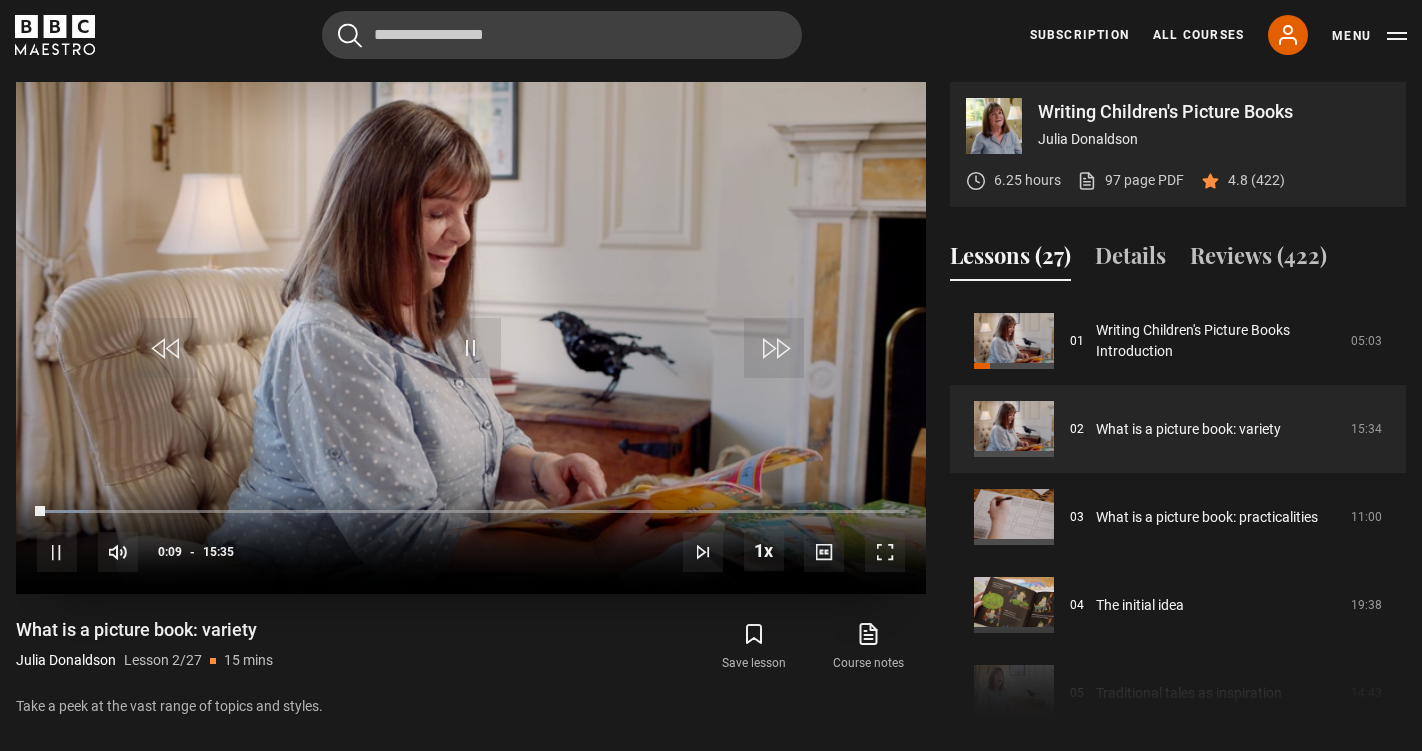 click at bounding box center [885, 552] 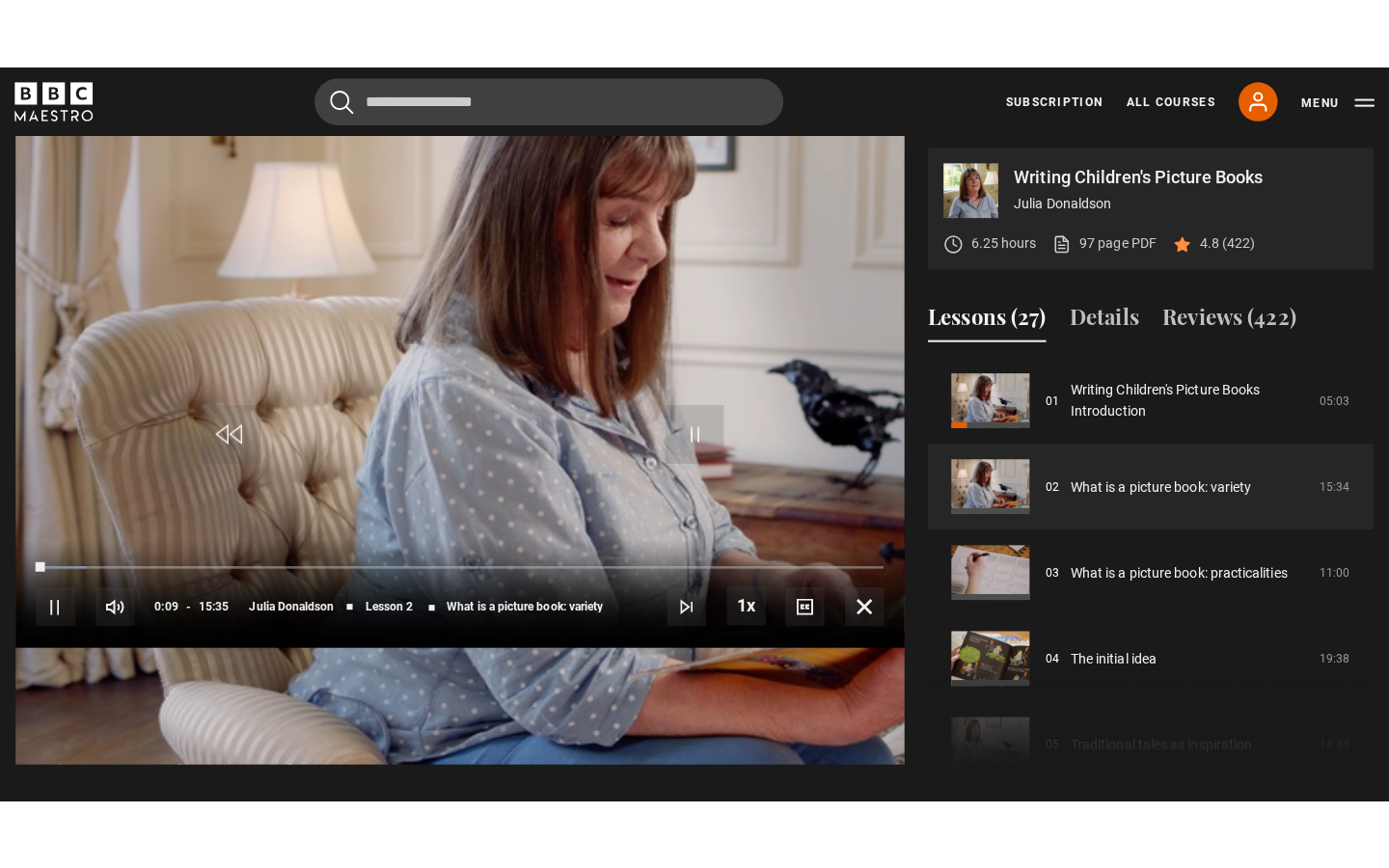 scroll, scrollTop: 0, scrollLeft: 0, axis: both 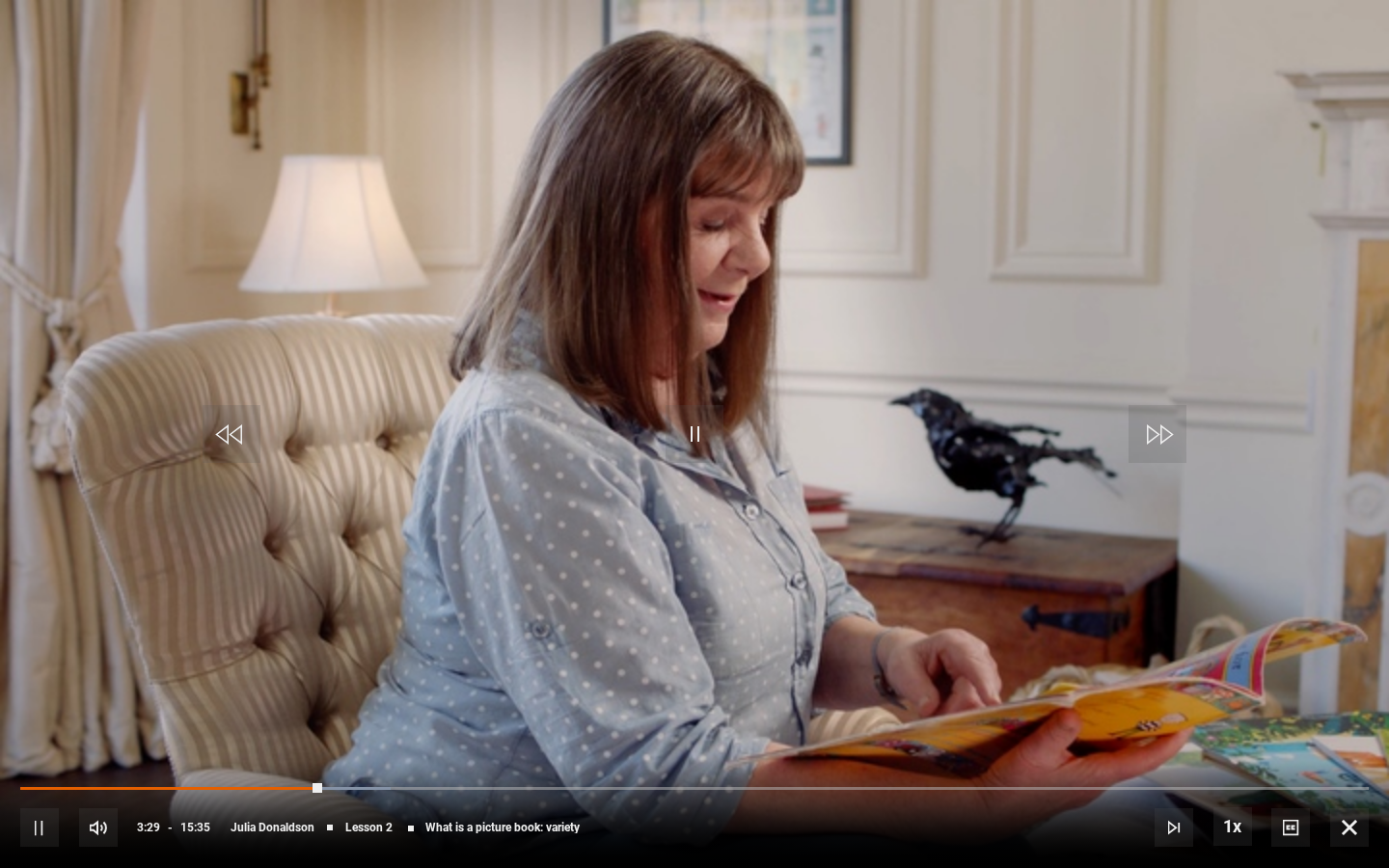 click at bounding box center (694, 434) 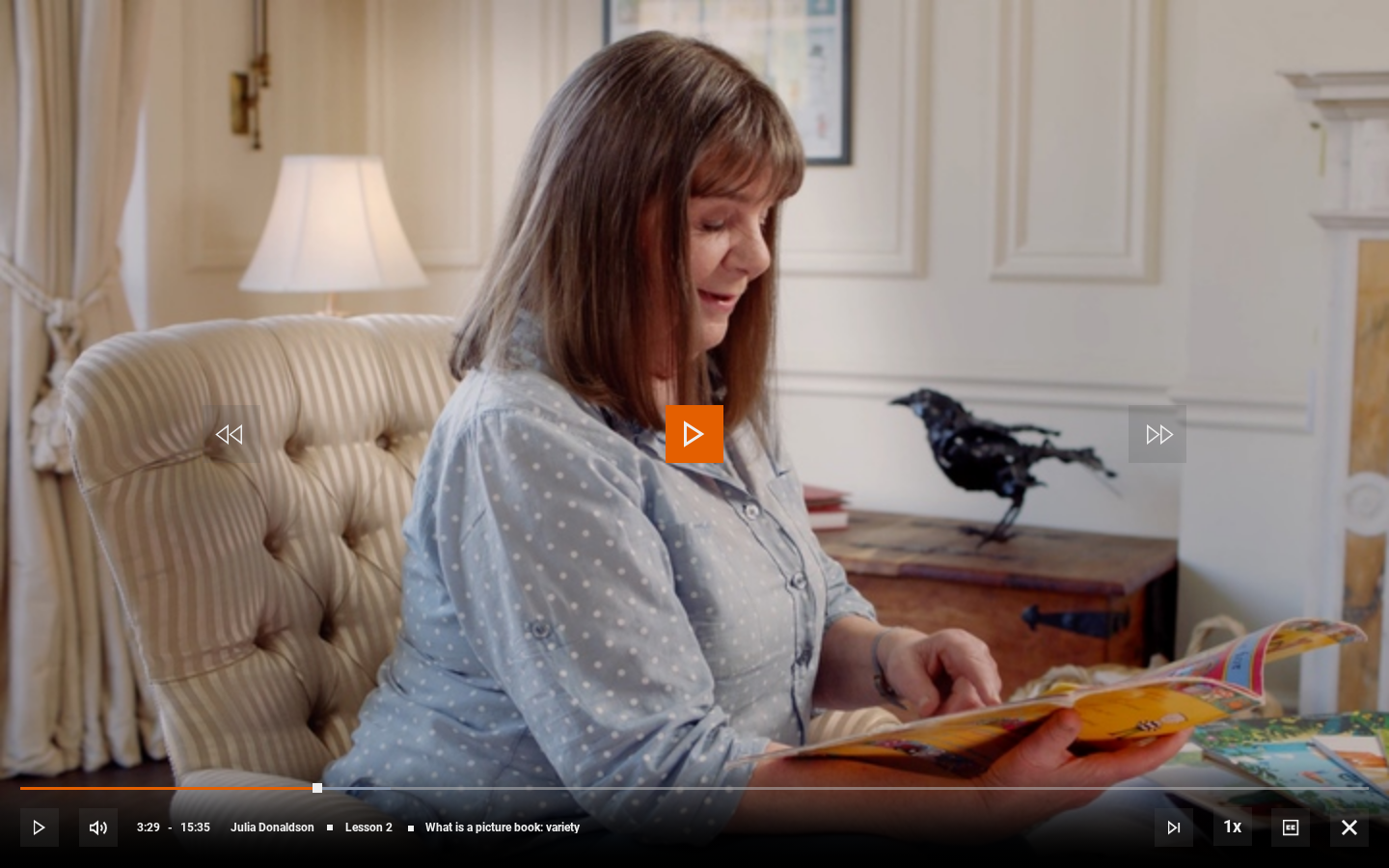 click at bounding box center [694, 434] 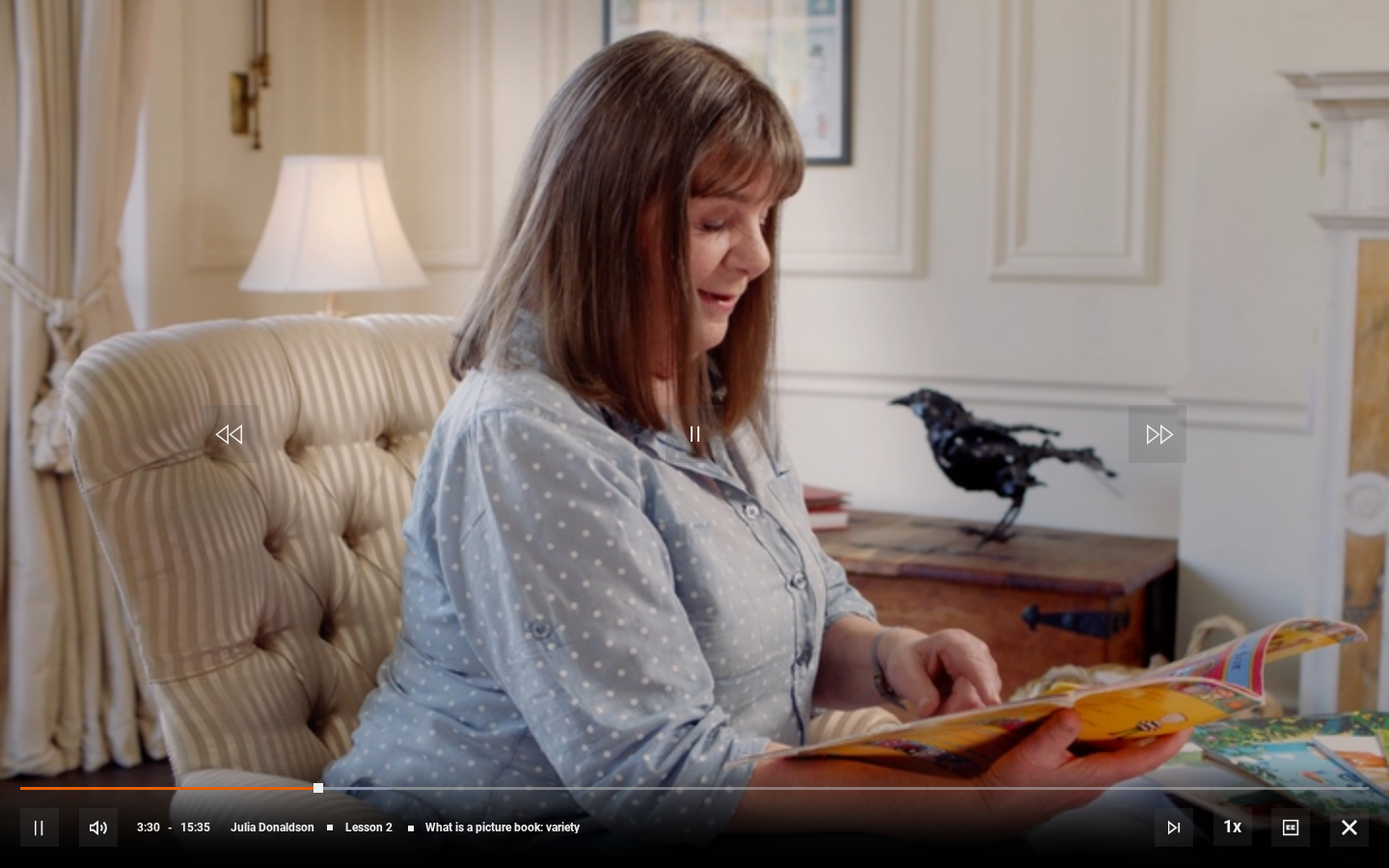 click at bounding box center [694, 434] 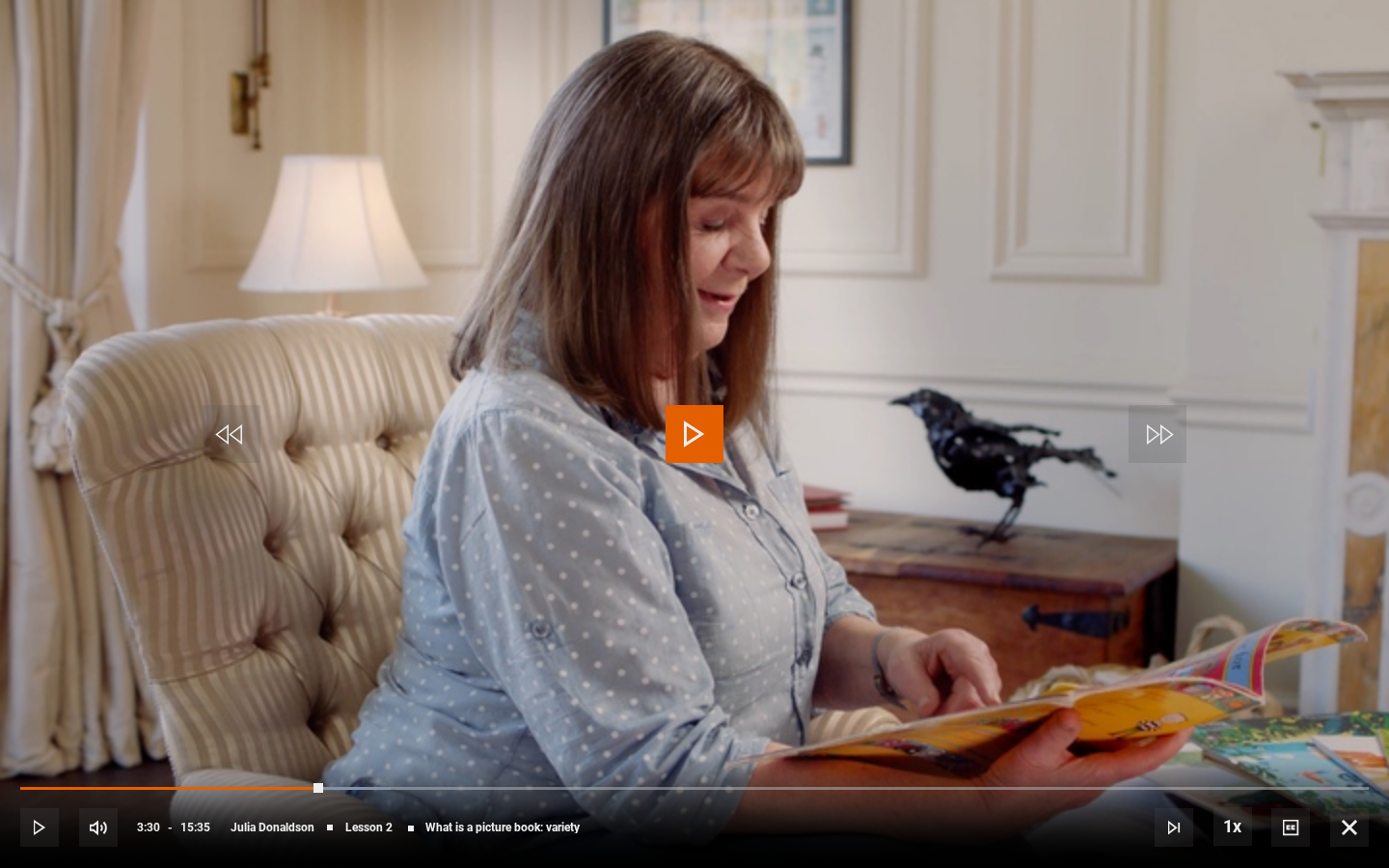 click at bounding box center (694, 434) 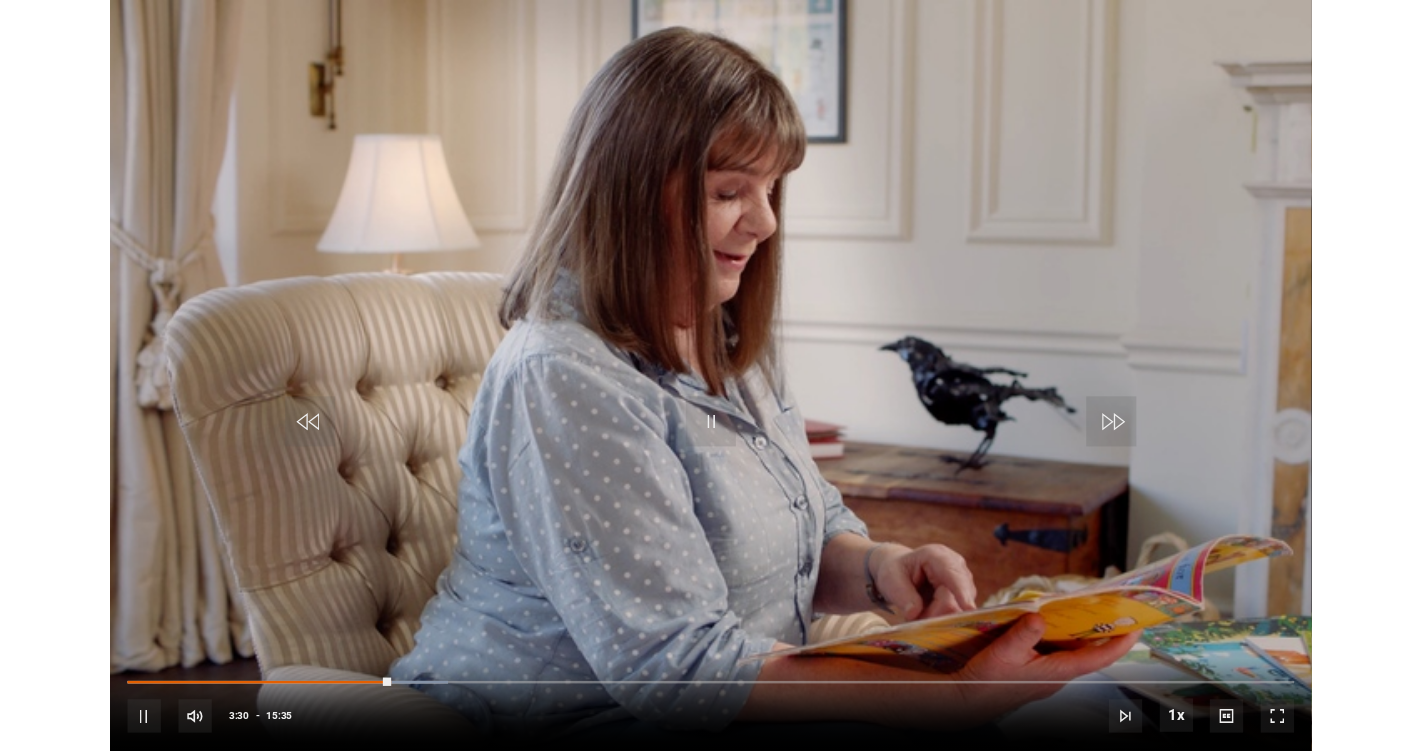 scroll, scrollTop: 802, scrollLeft: 0, axis: vertical 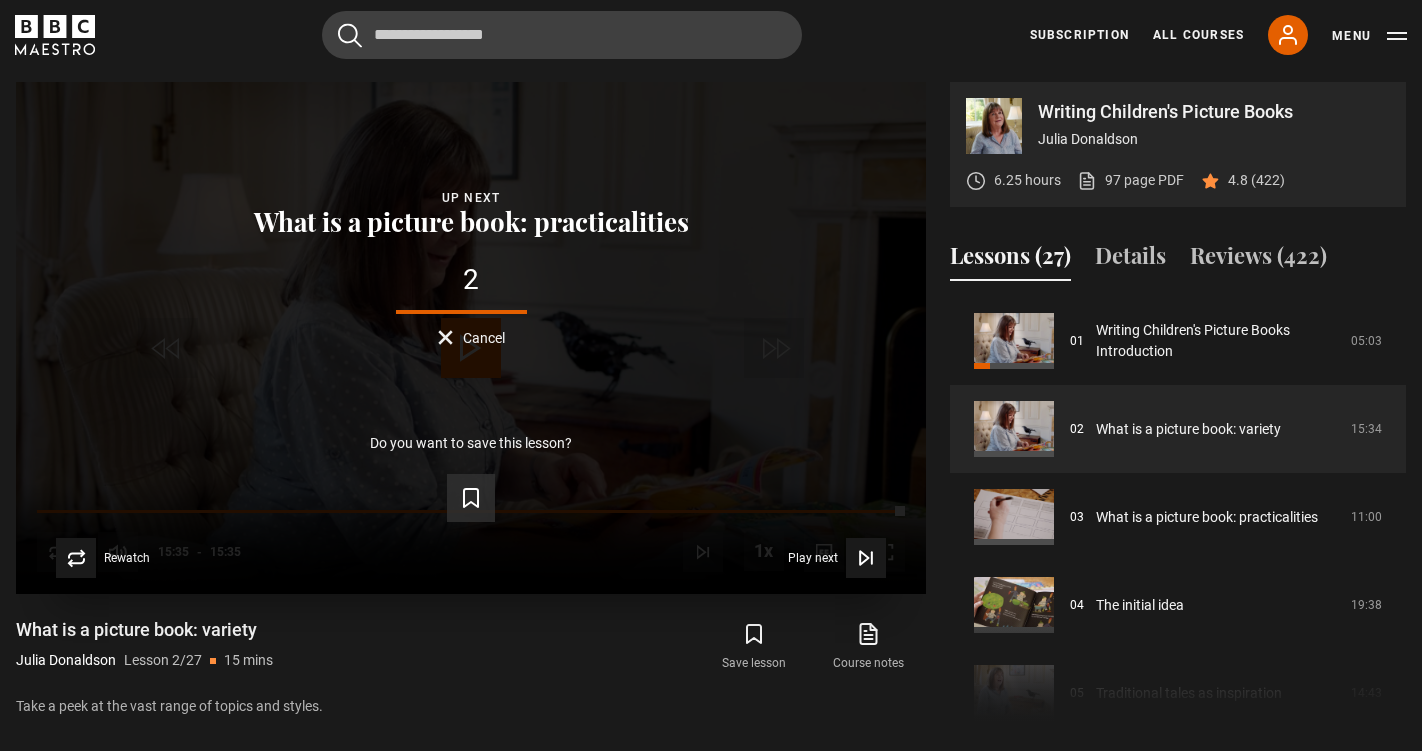 click 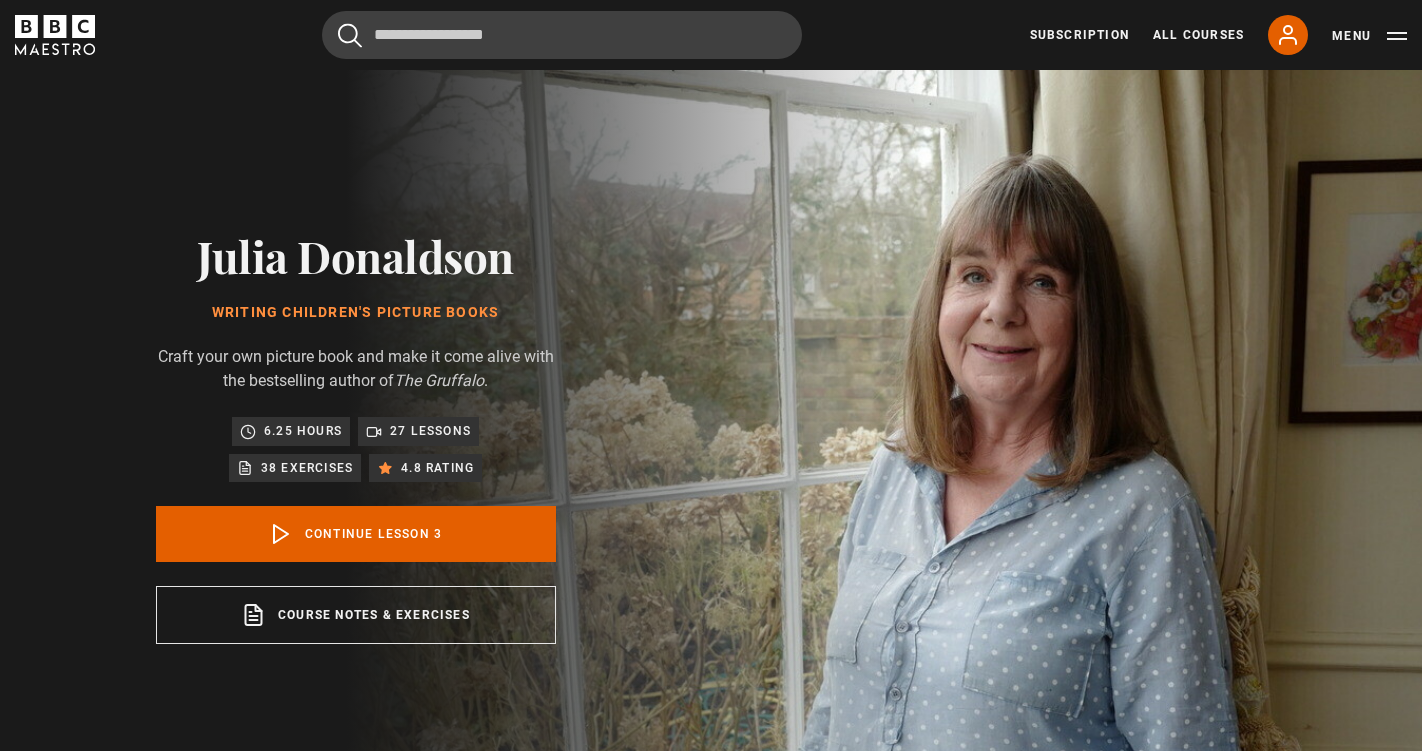 scroll, scrollTop: 0, scrollLeft: 0, axis: both 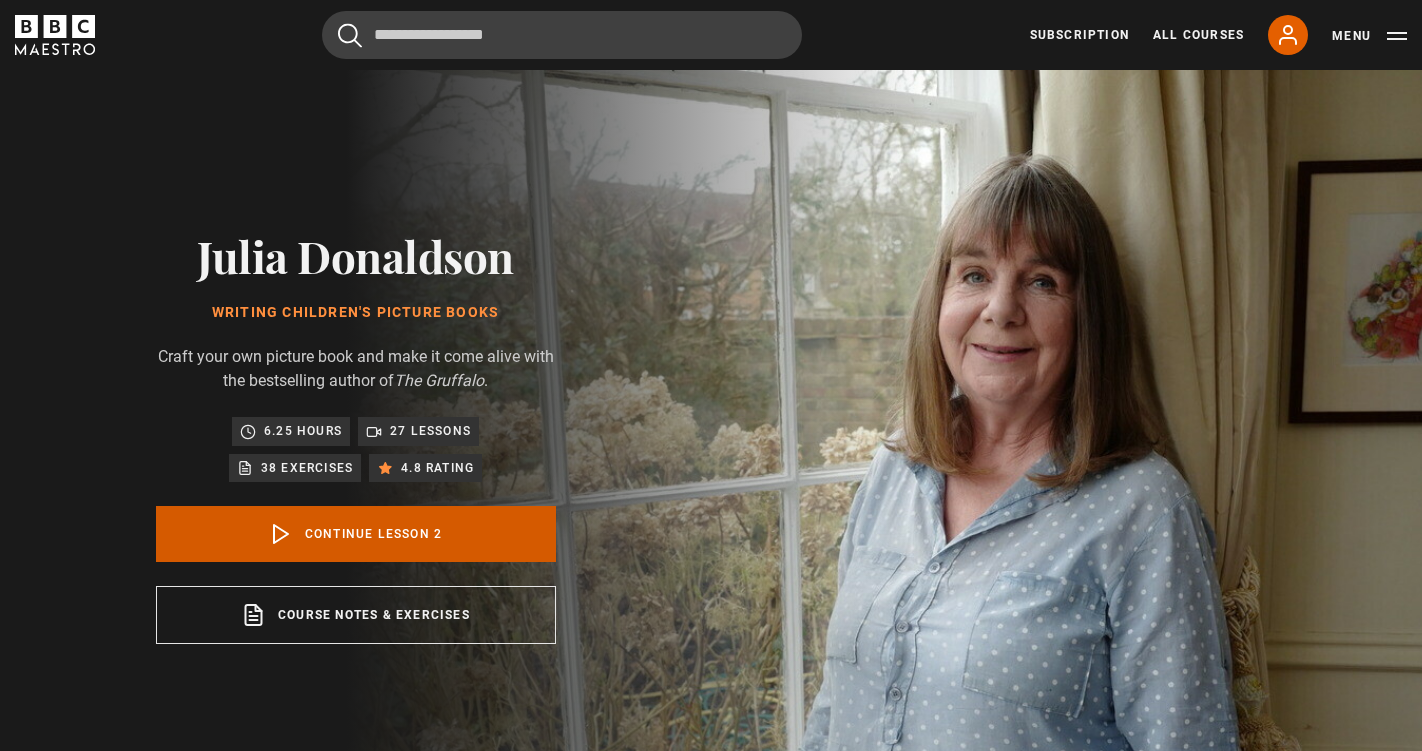 click on "Continue lesson 2" at bounding box center (356, 534) 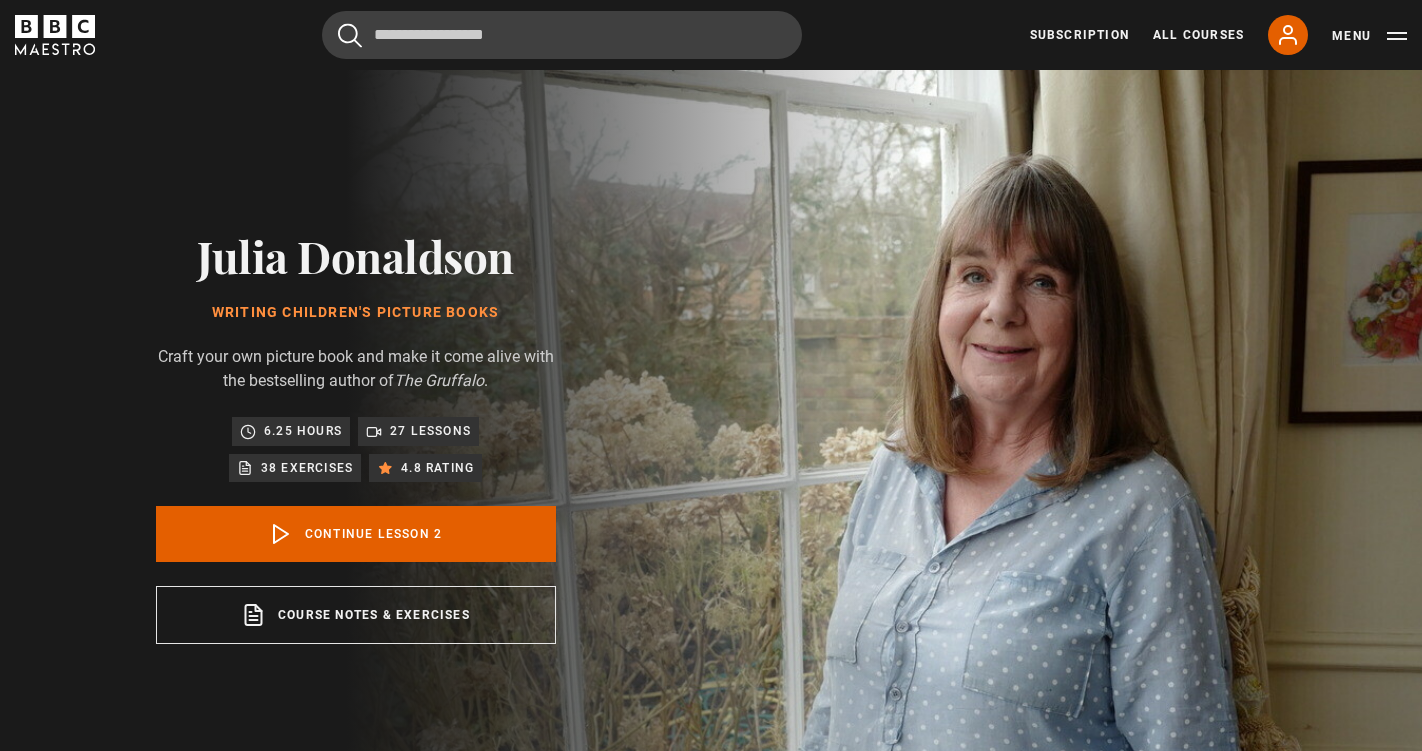 scroll, scrollTop: 802, scrollLeft: 0, axis: vertical 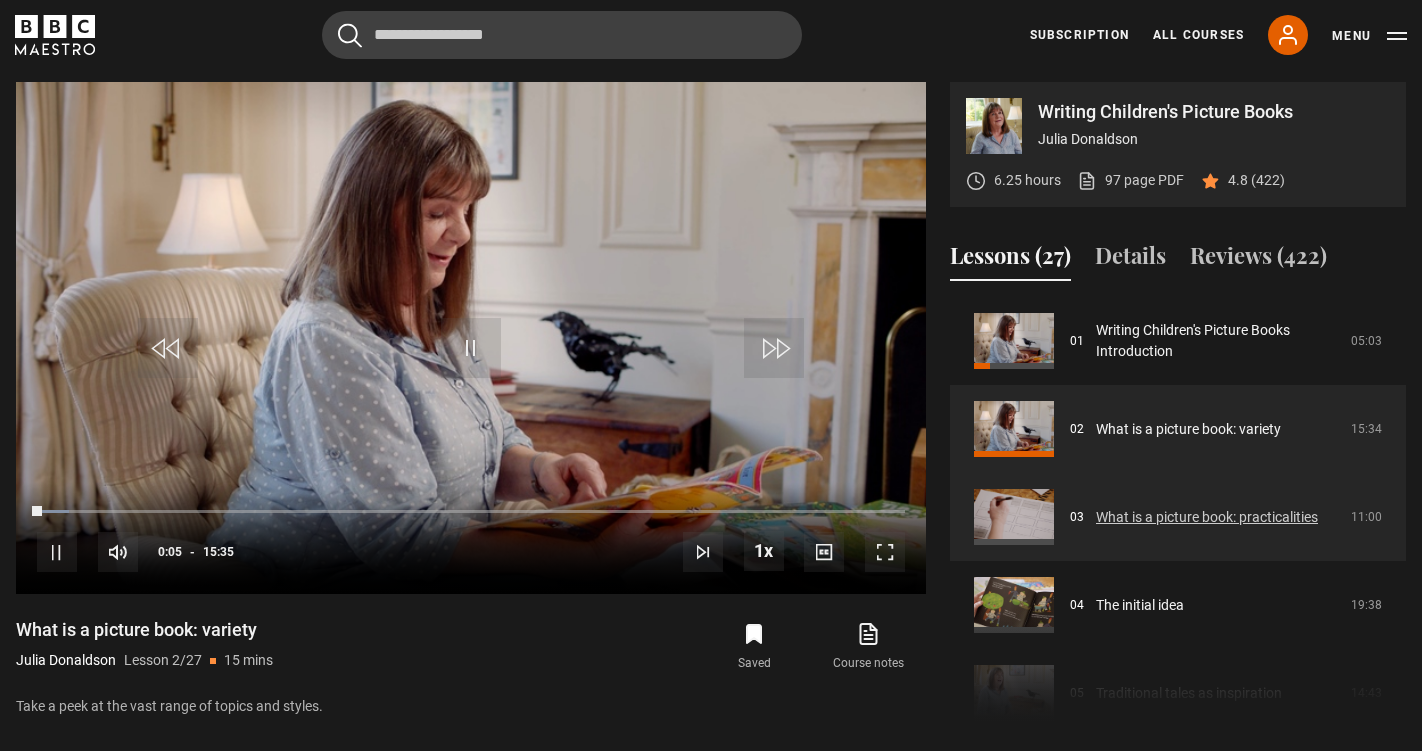 click on "What is a picture book: practicalities" at bounding box center (1207, 517) 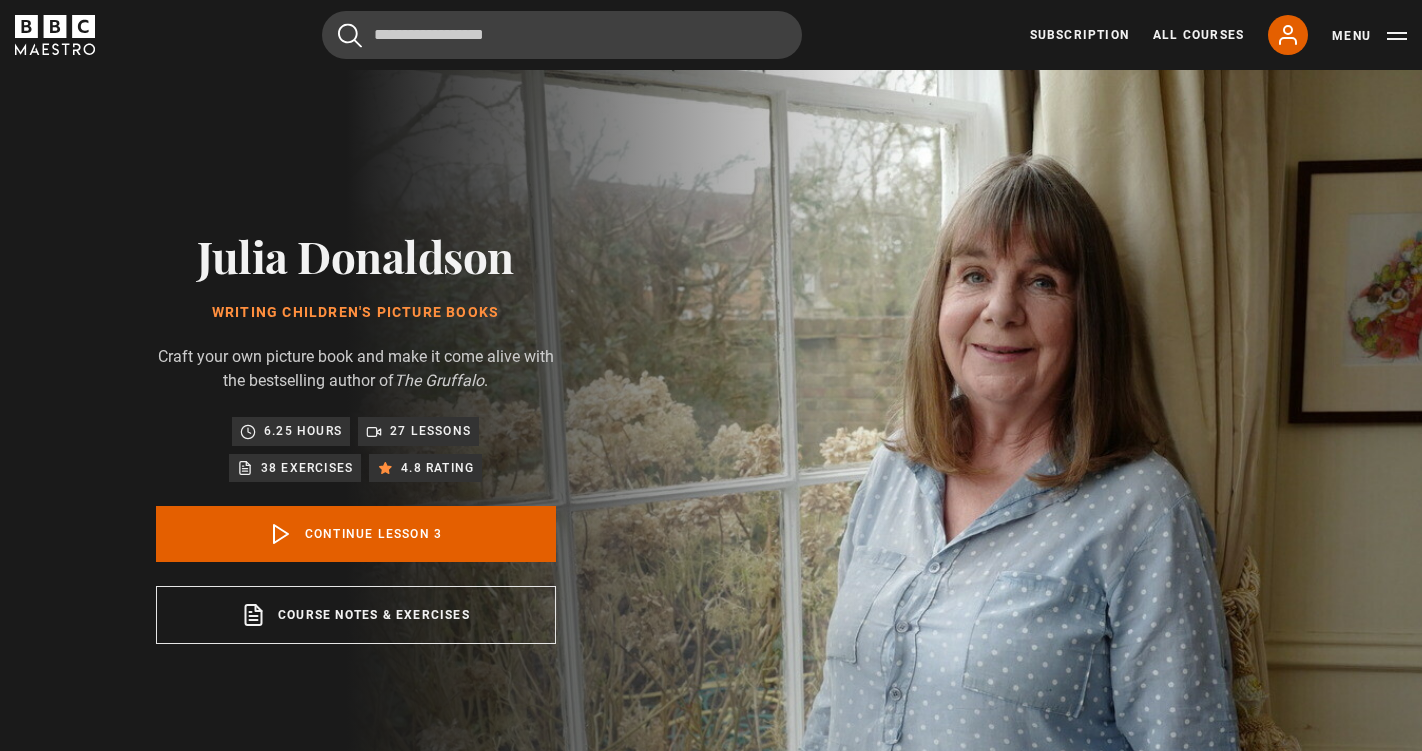 scroll, scrollTop: 802, scrollLeft: 0, axis: vertical 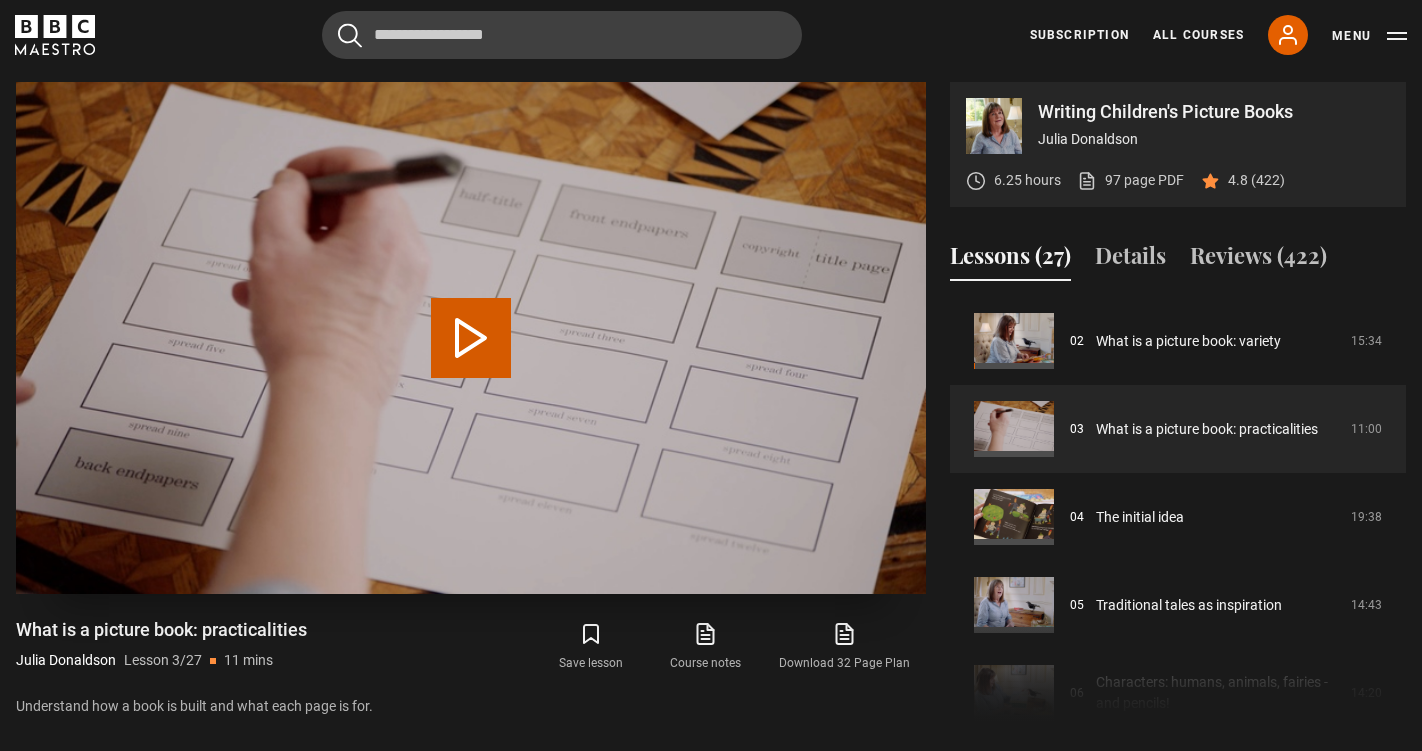 click on "Play Lesson What is a picture book: practicalities" at bounding box center [471, 338] 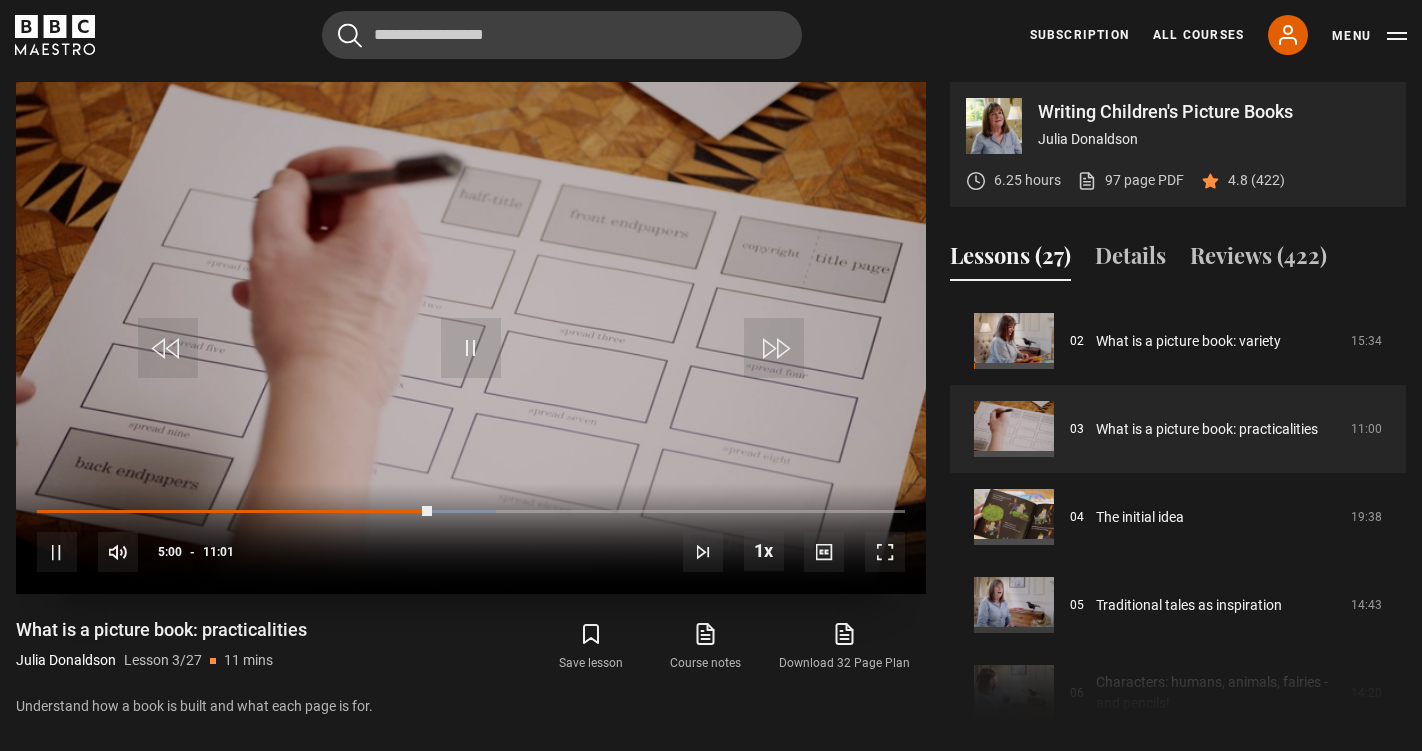 click at bounding box center [885, 552] 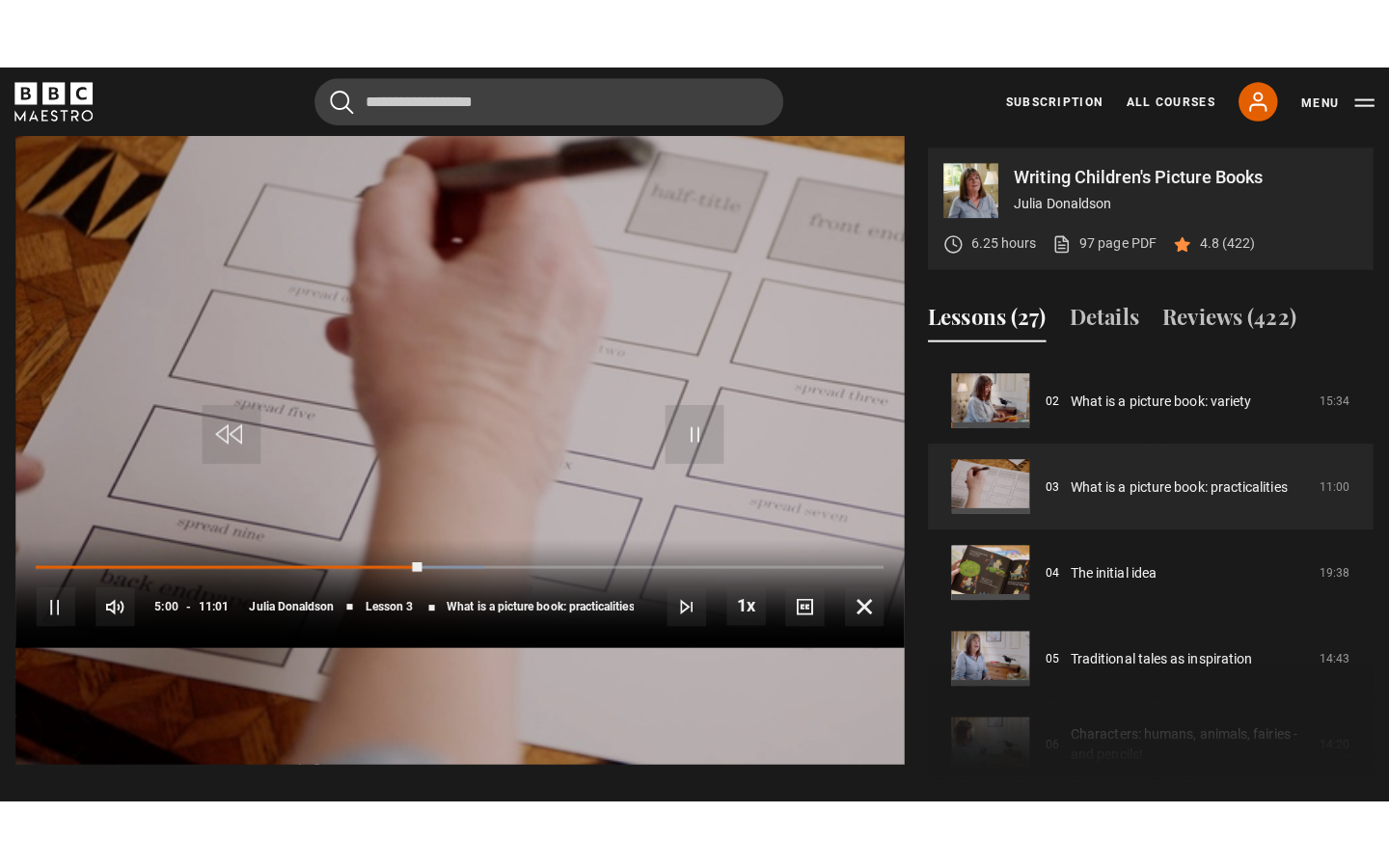 scroll, scrollTop: 0, scrollLeft: 0, axis: both 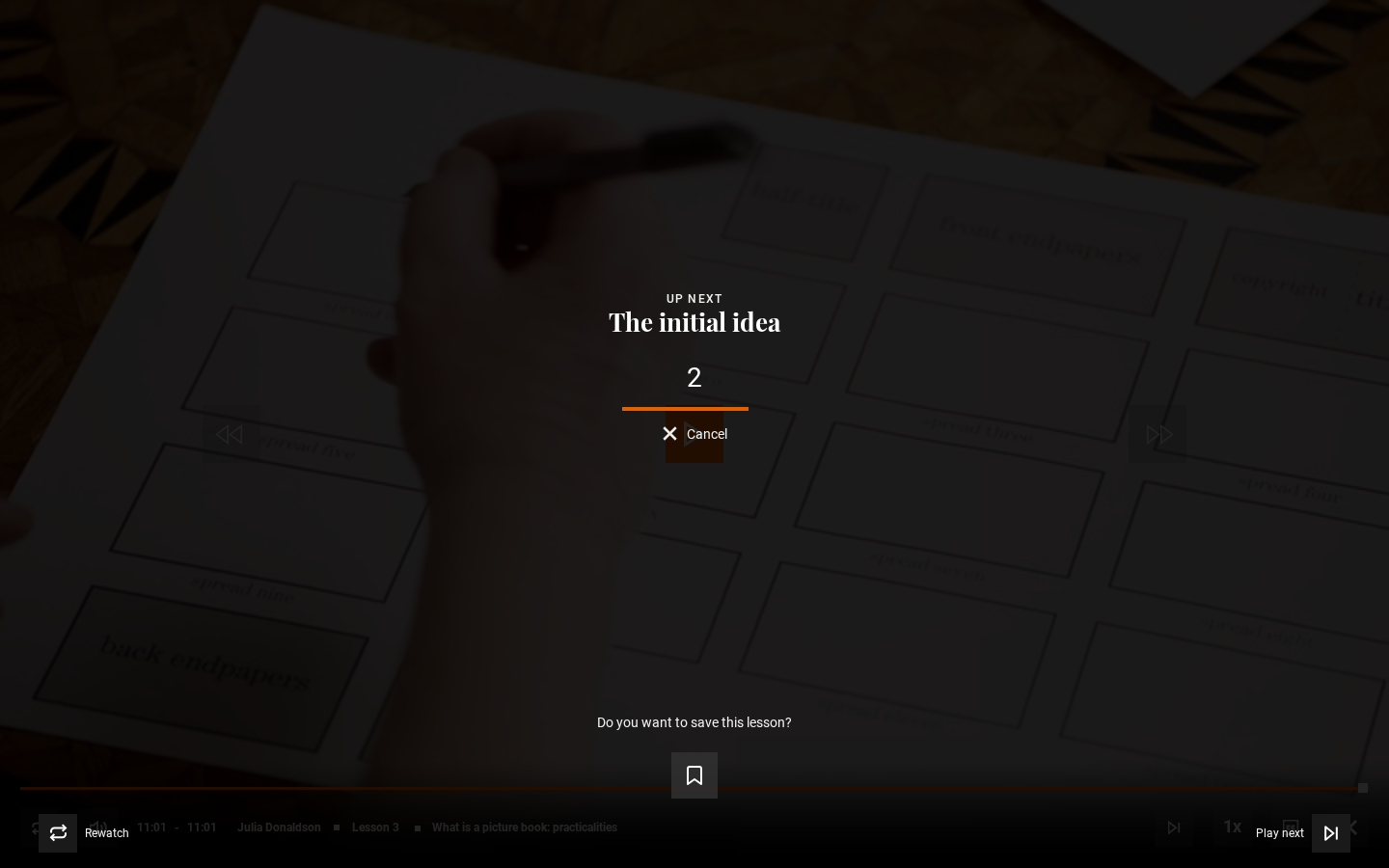 click 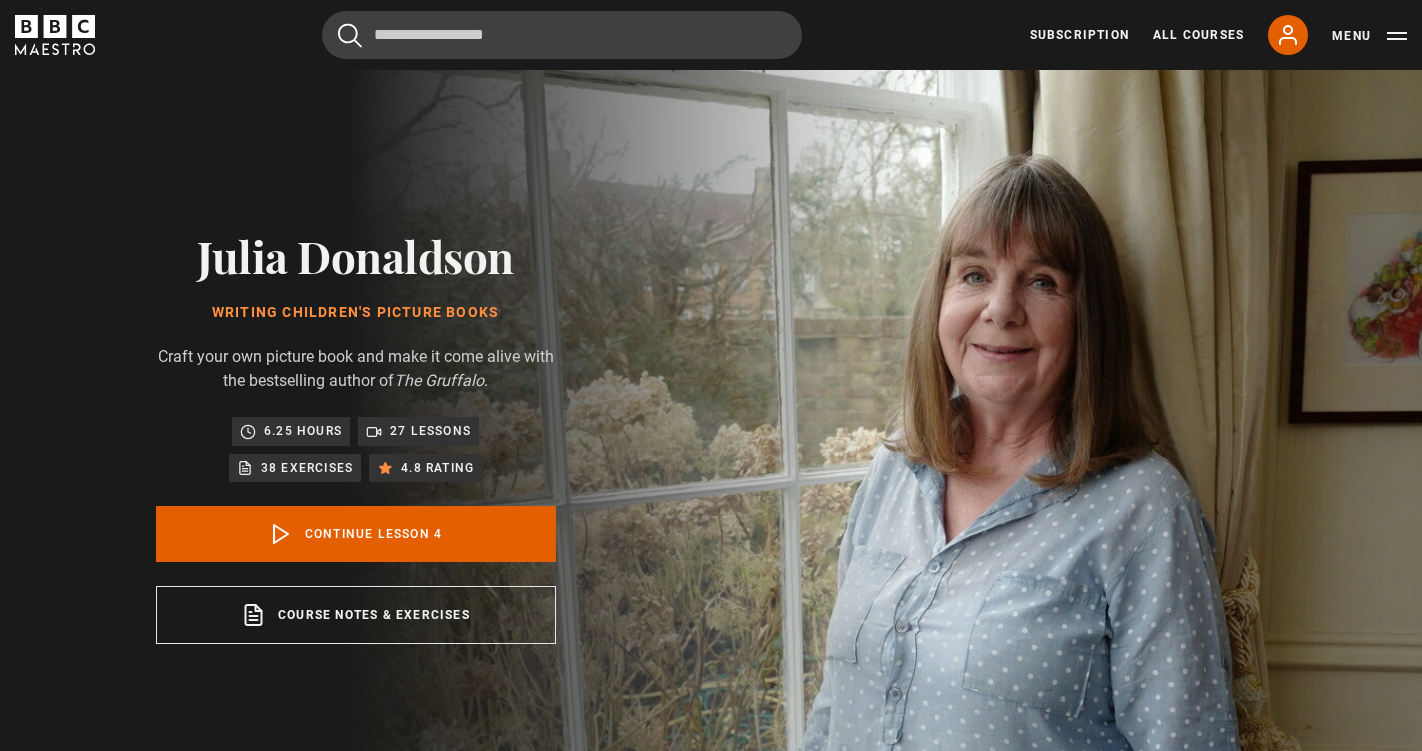 scroll, scrollTop: 0, scrollLeft: 0, axis: both 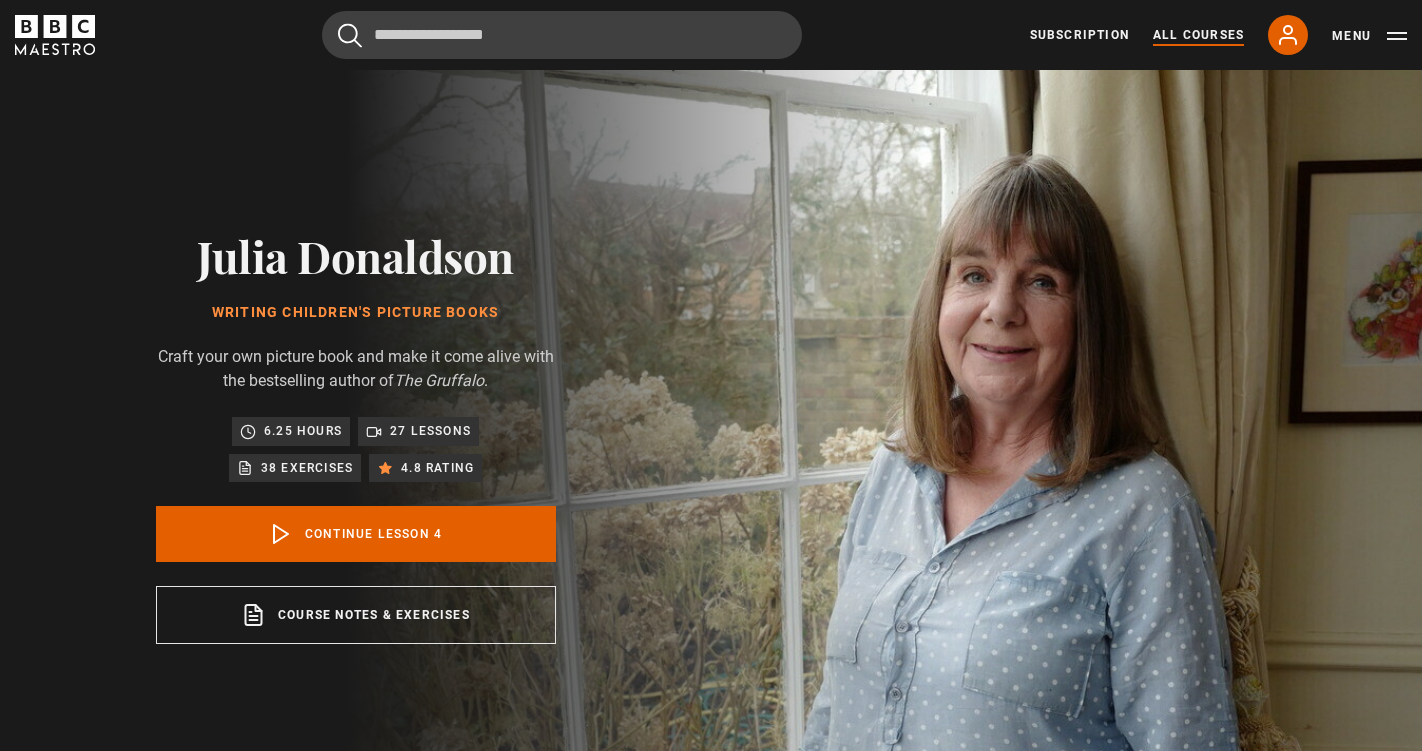 click on "All Courses" at bounding box center [1198, 35] 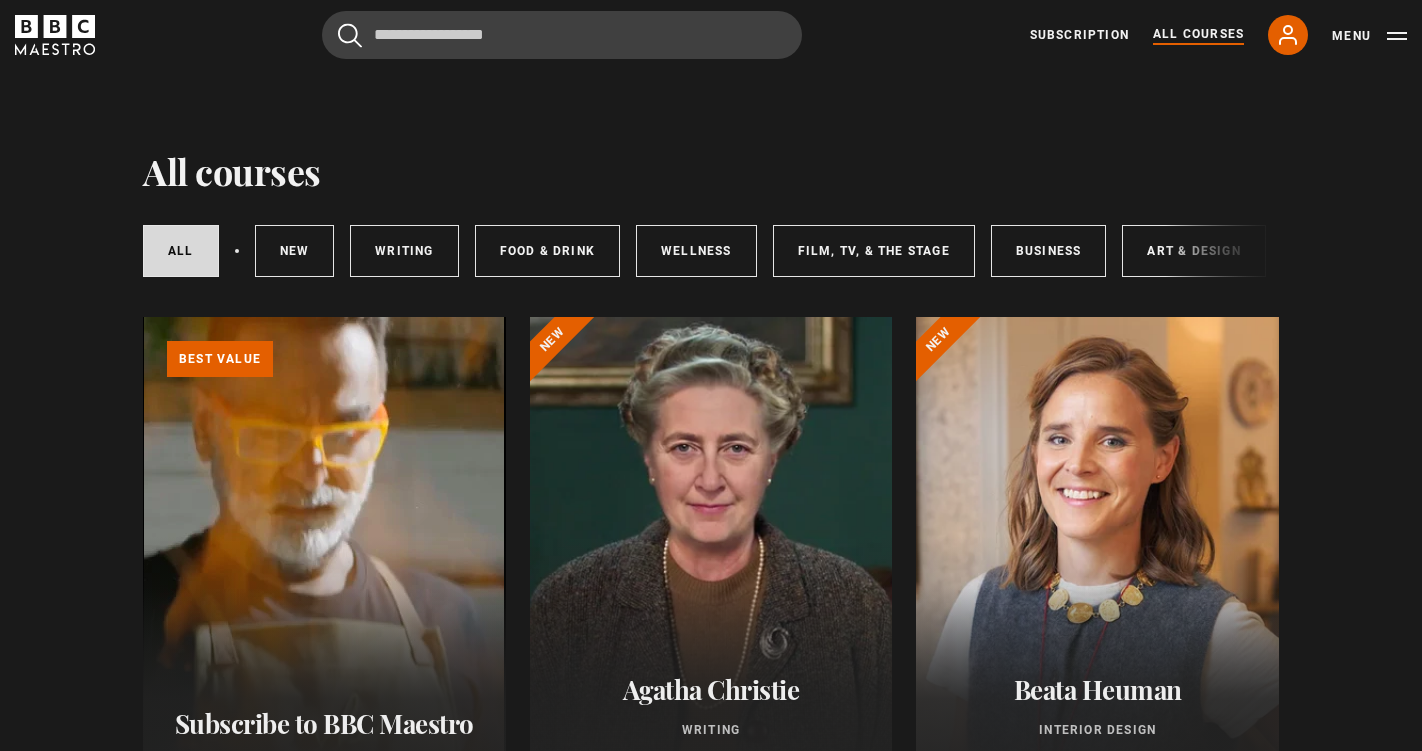 scroll, scrollTop: 0, scrollLeft: 0, axis: both 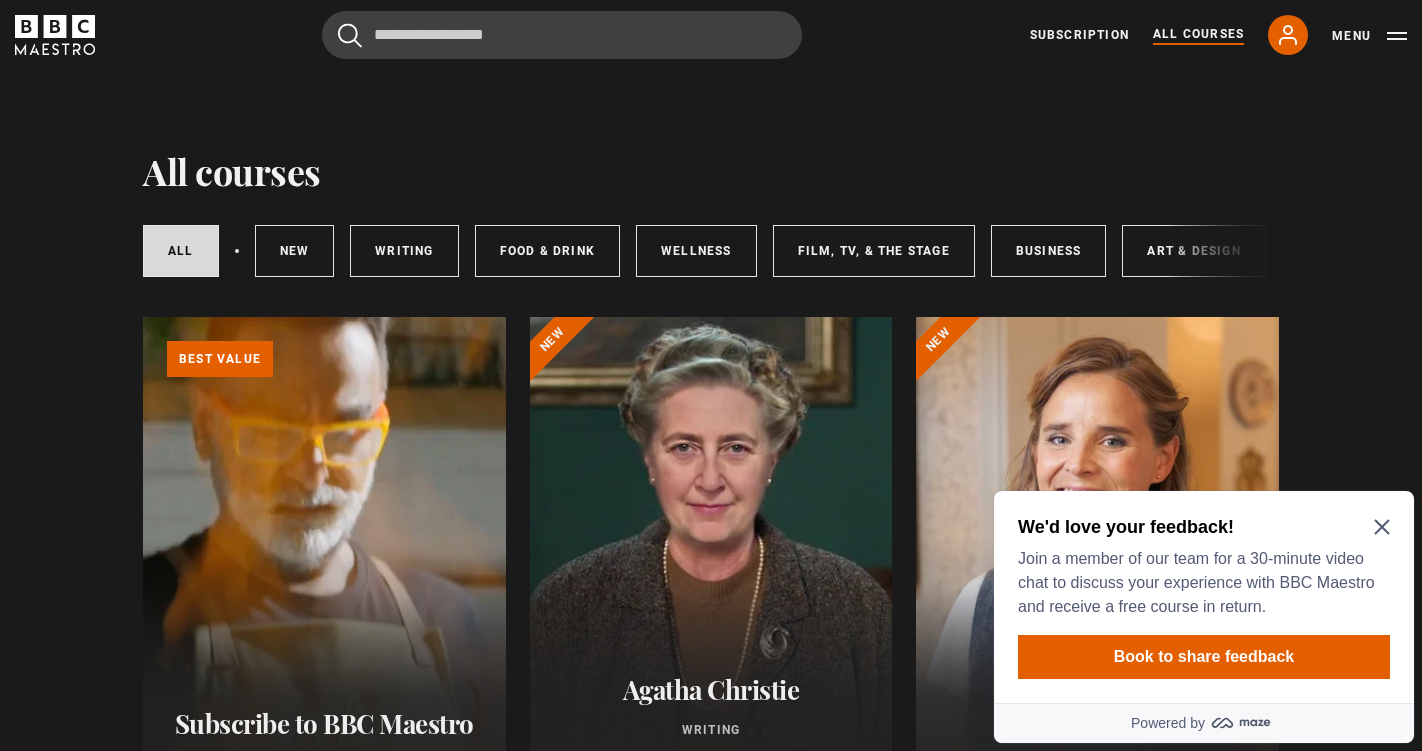 click 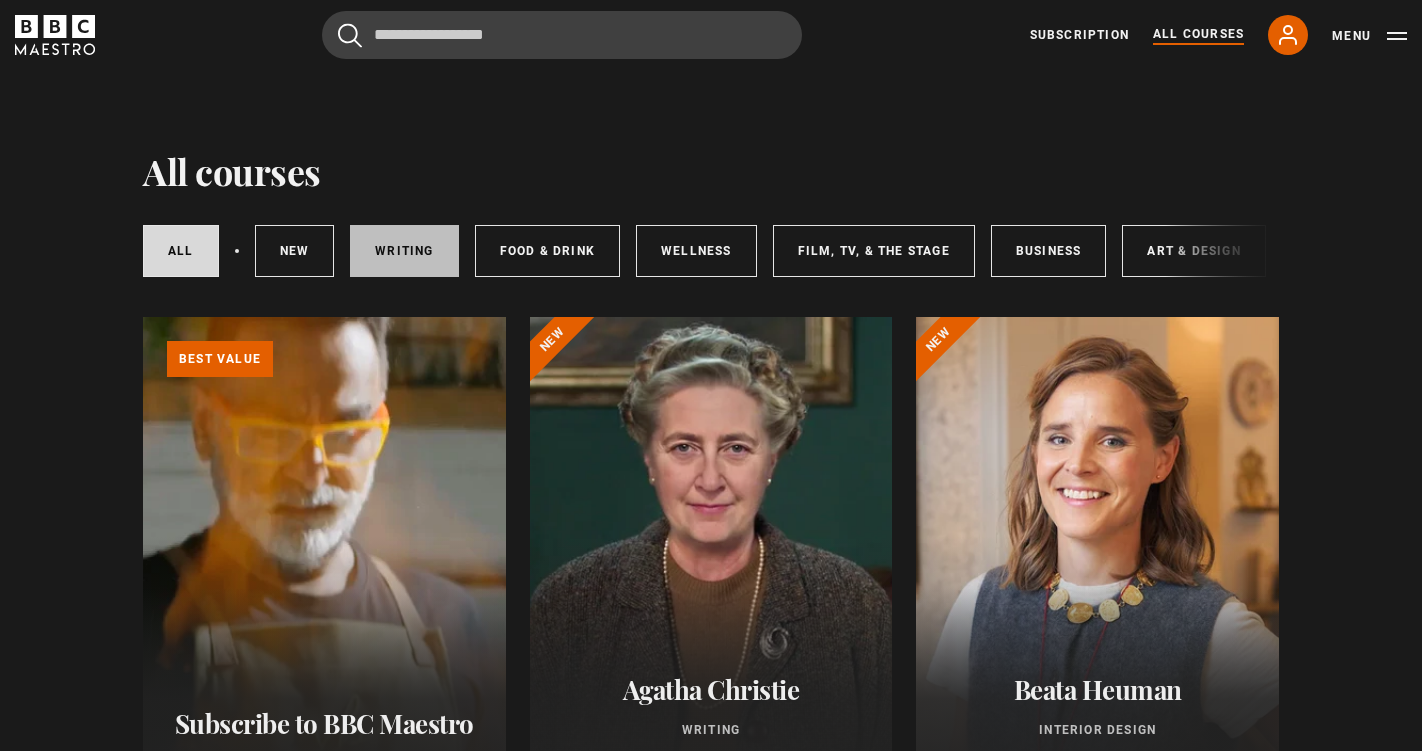 click on "Writing" at bounding box center [404, 251] 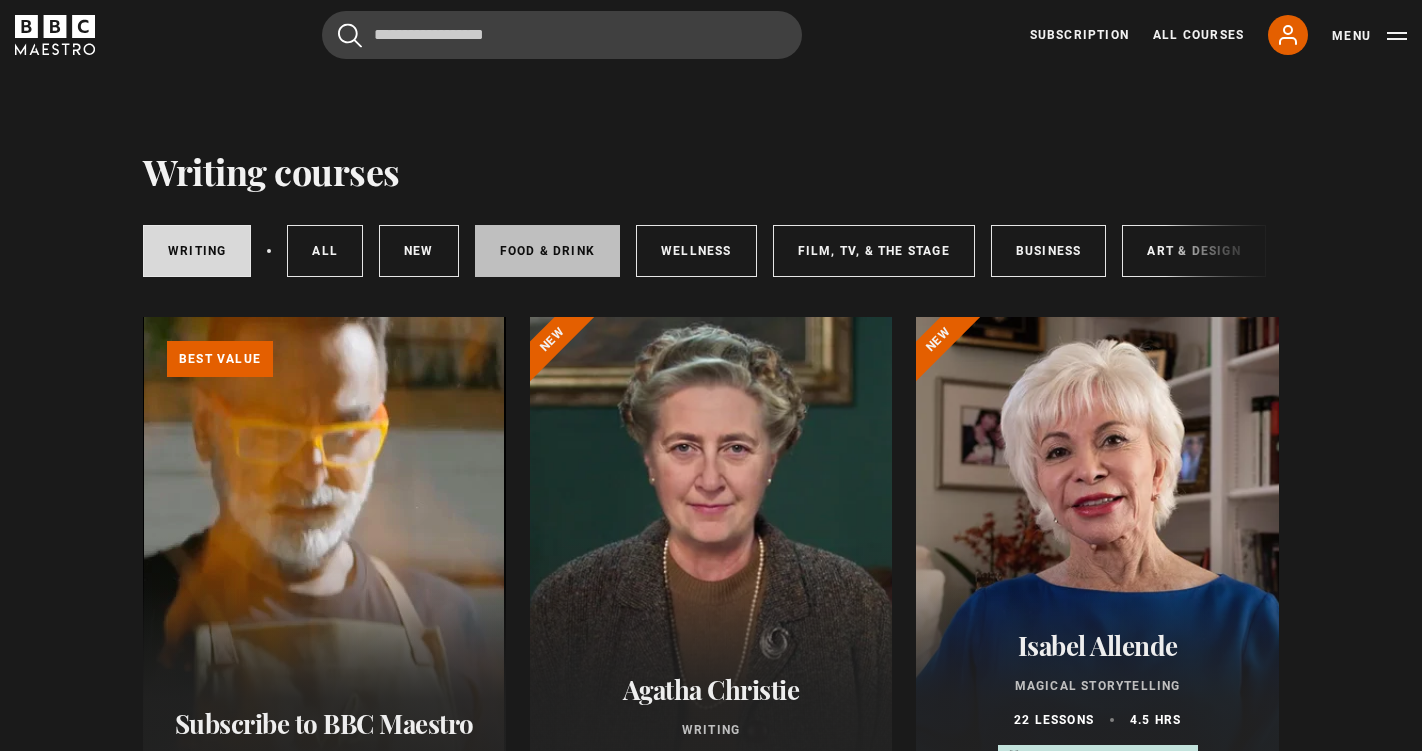scroll, scrollTop: 0, scrollLeft: 0, axis: both 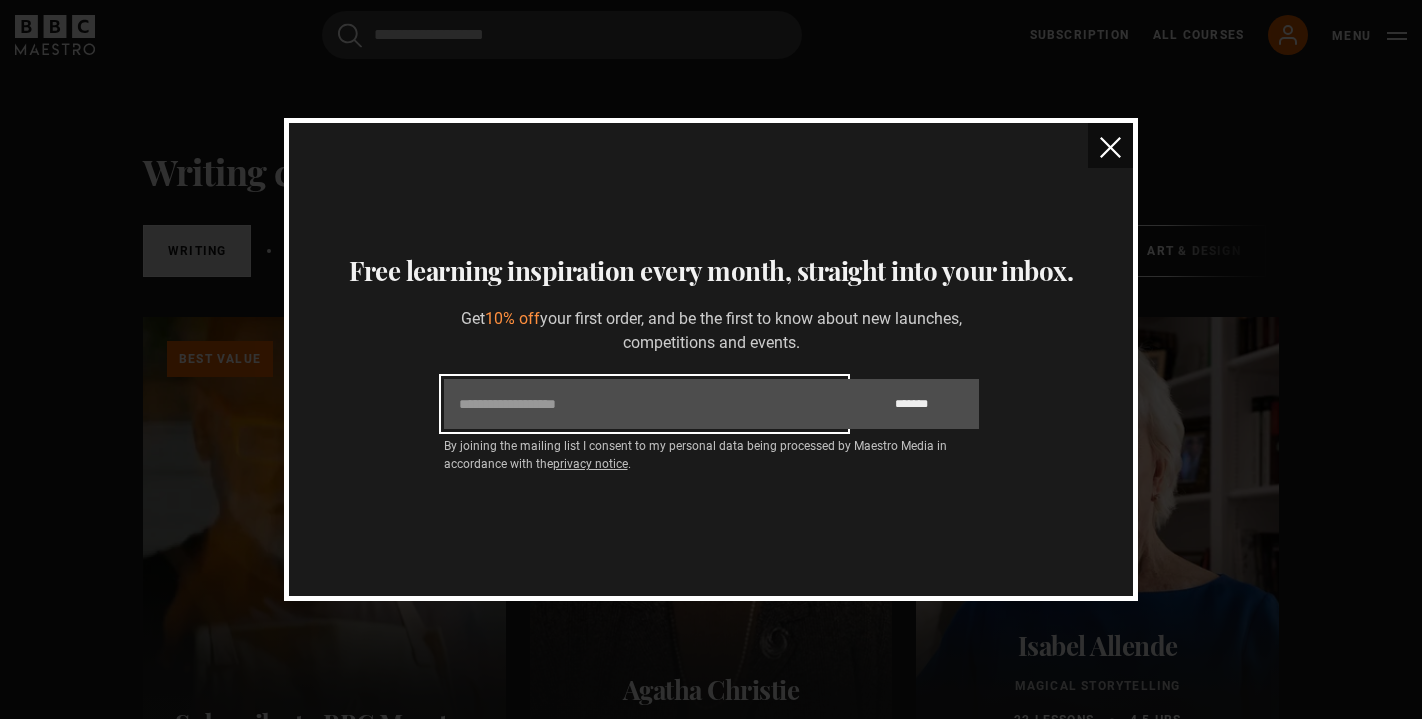 click on "Email" at bounding box center (644, 404) 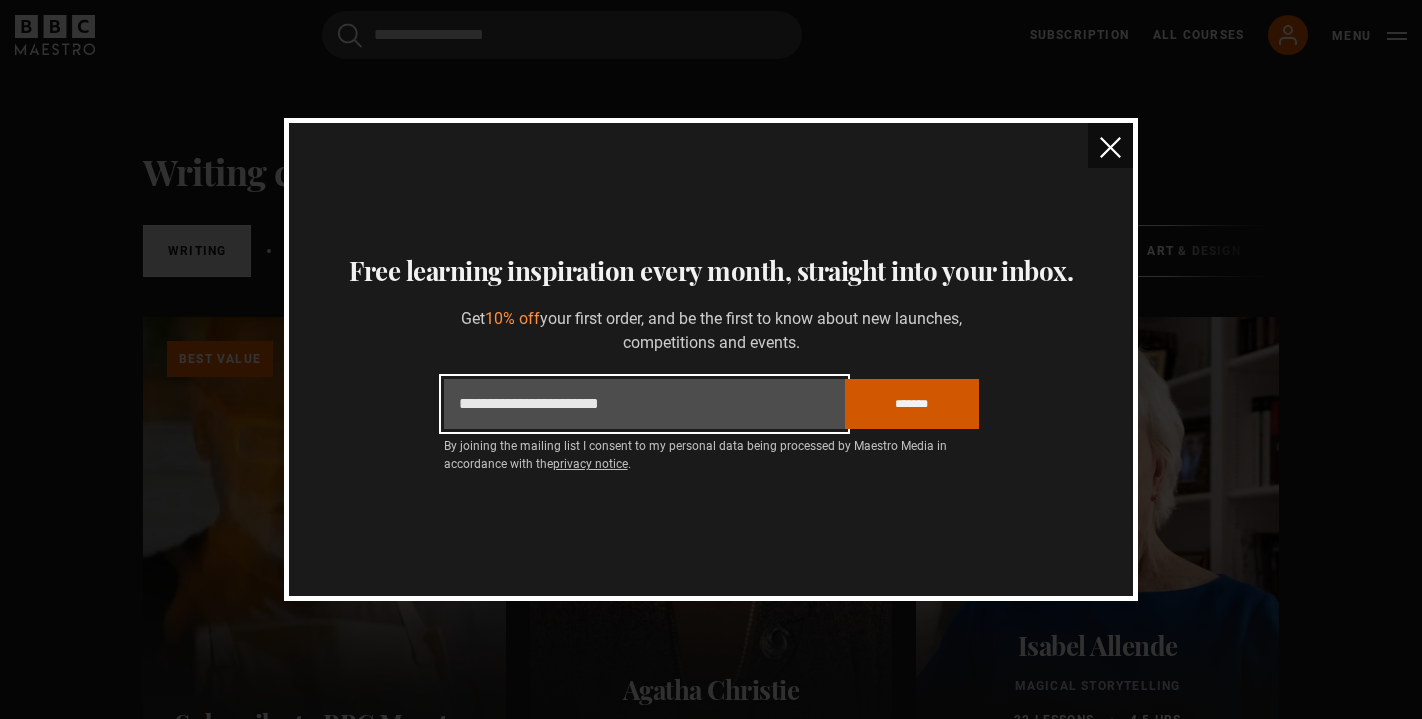 type on "**********" 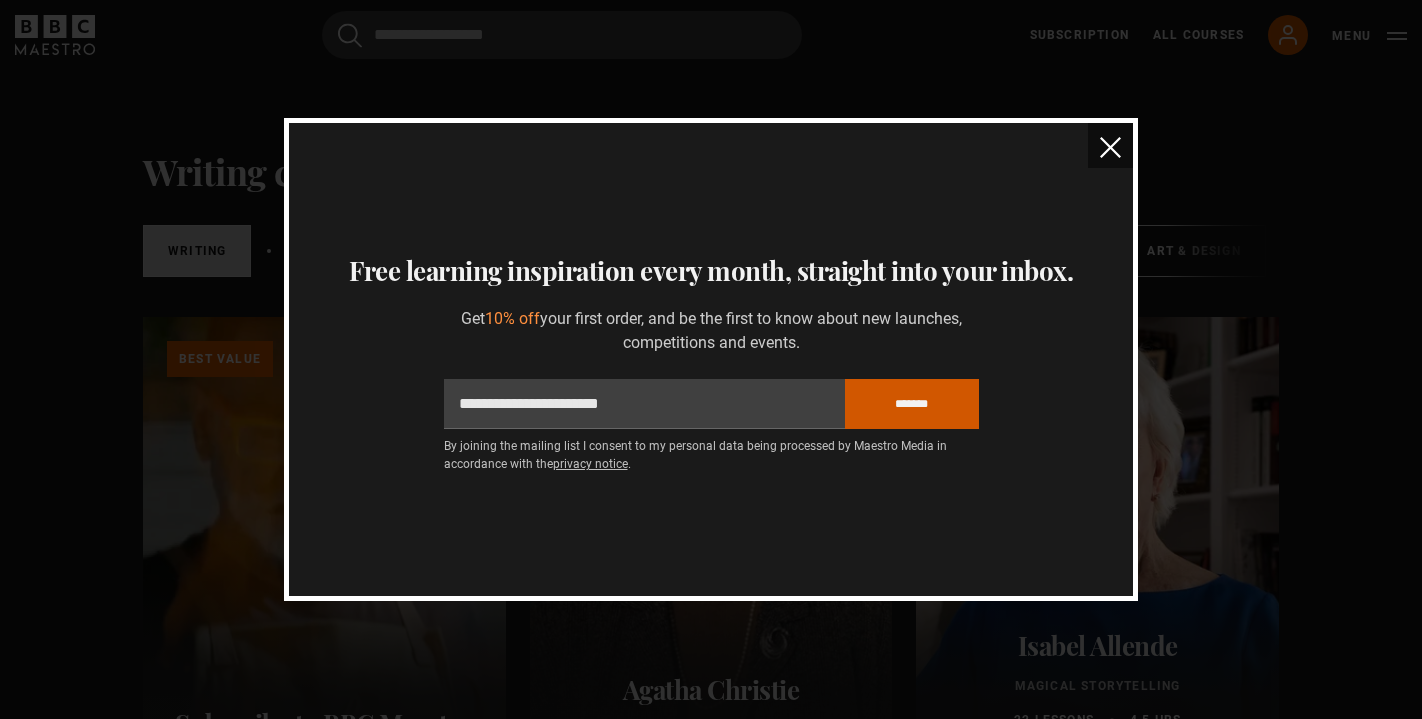 click on "*******" at bounding box center [912, 404] 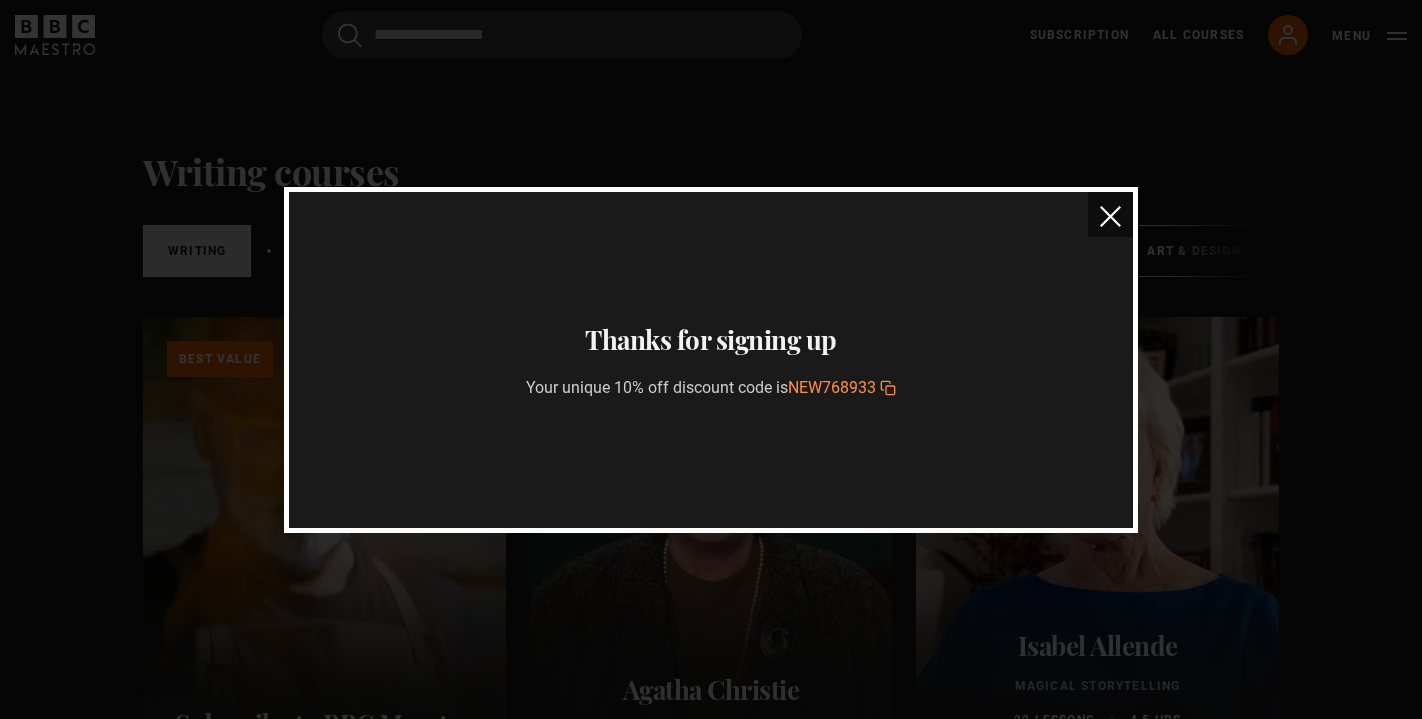 click at bounding box center (1110, 216) 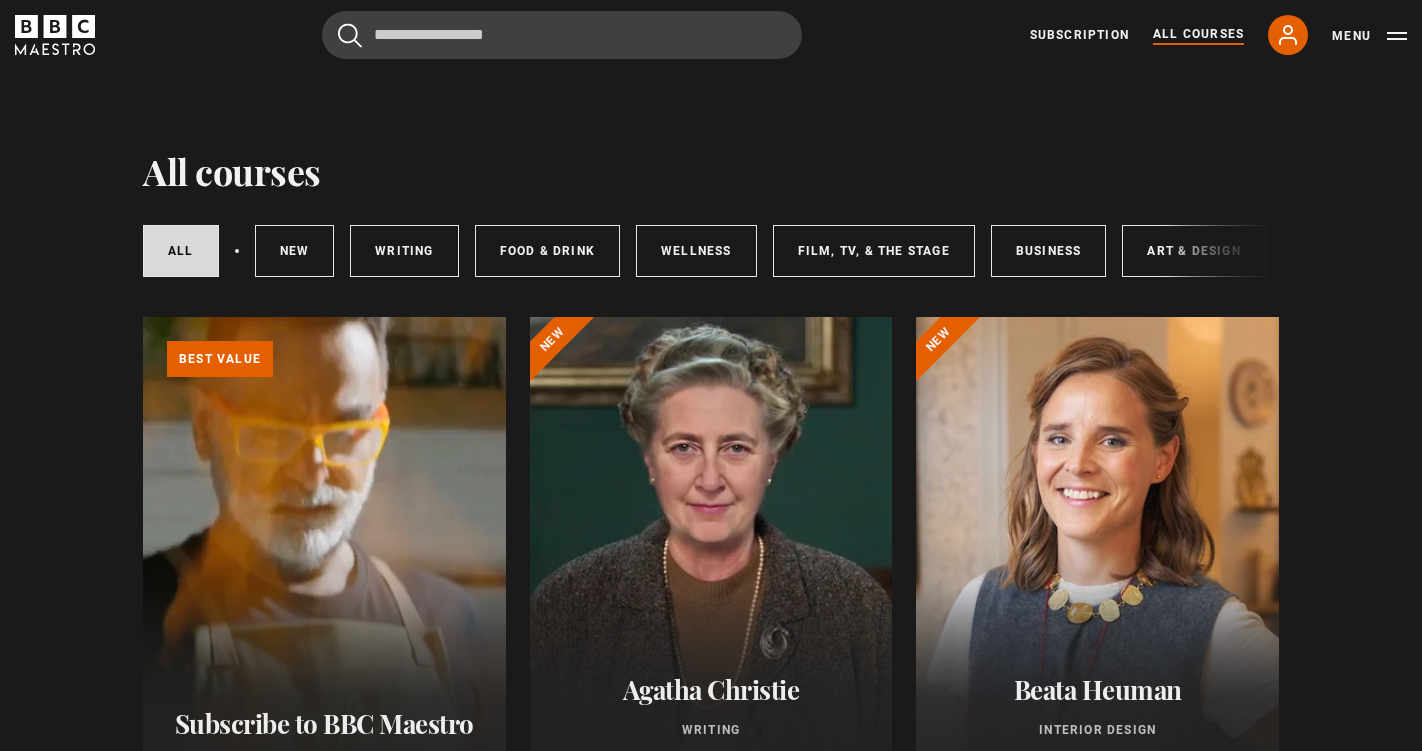scroll, scrollTop: 0, scrollLeft: 0, axis: both 